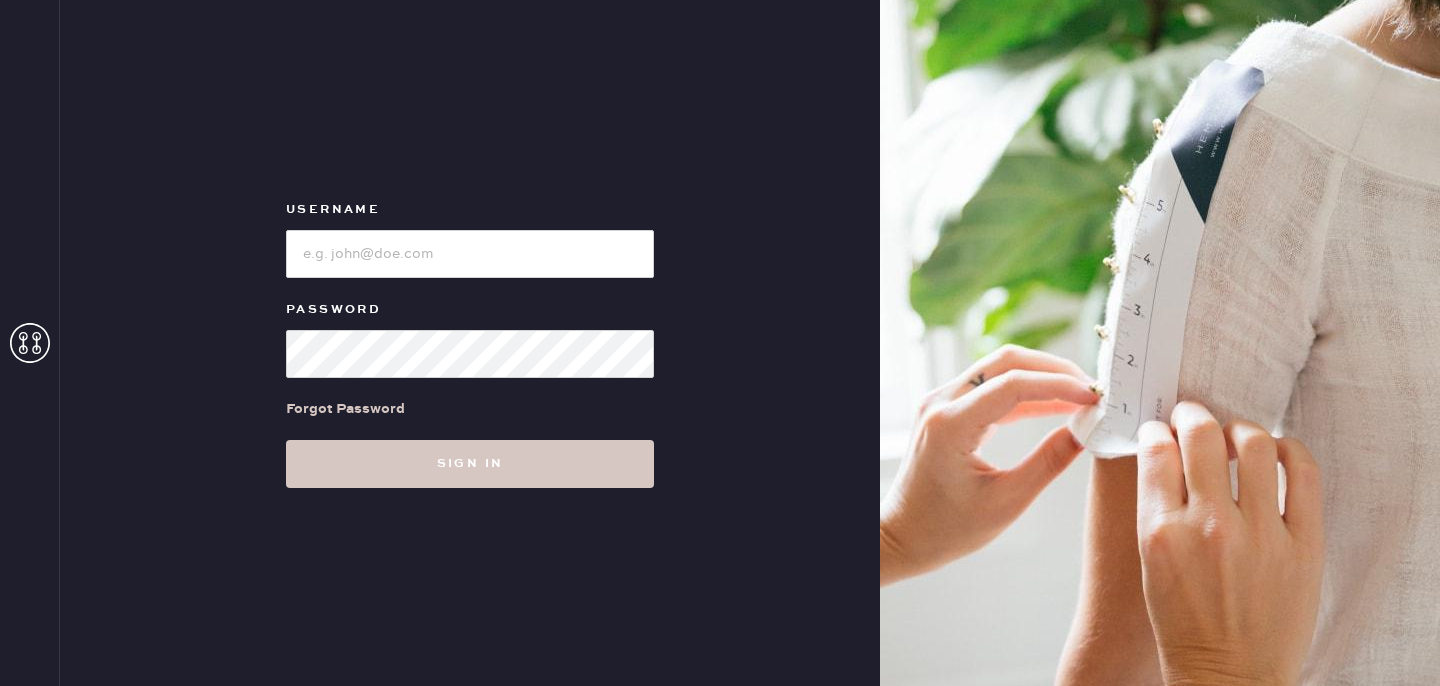 scroll, scrollTop: 0, scrollLeft: 0, axis: both 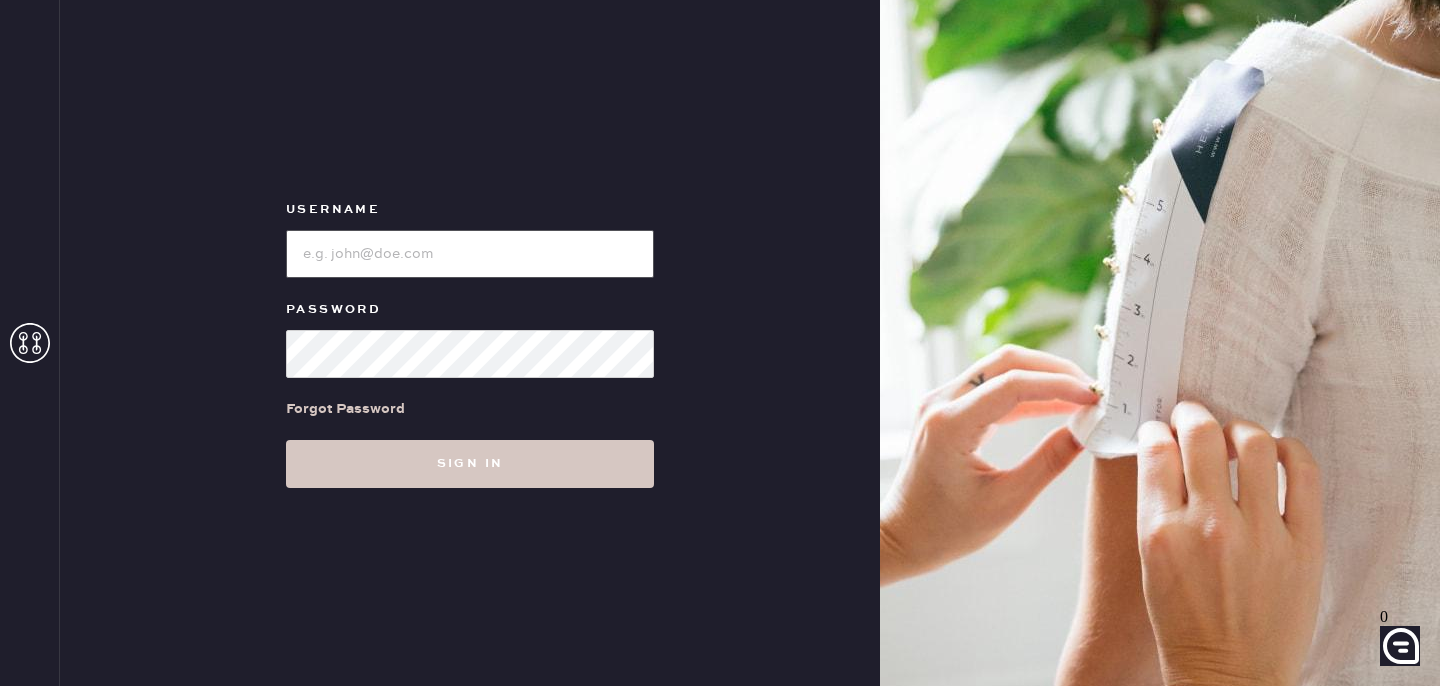 click at bounding box center [470, 254] 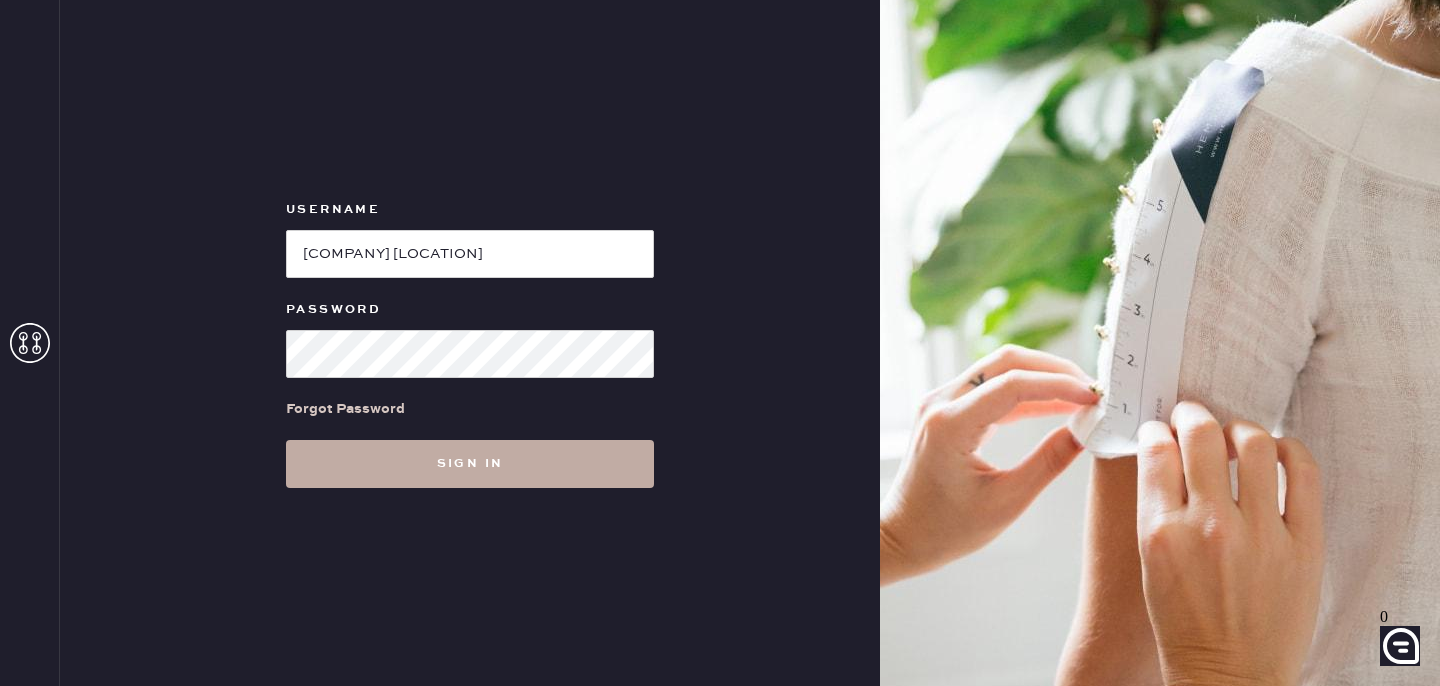 click on "Sign in" at bounding box center [470, 464] 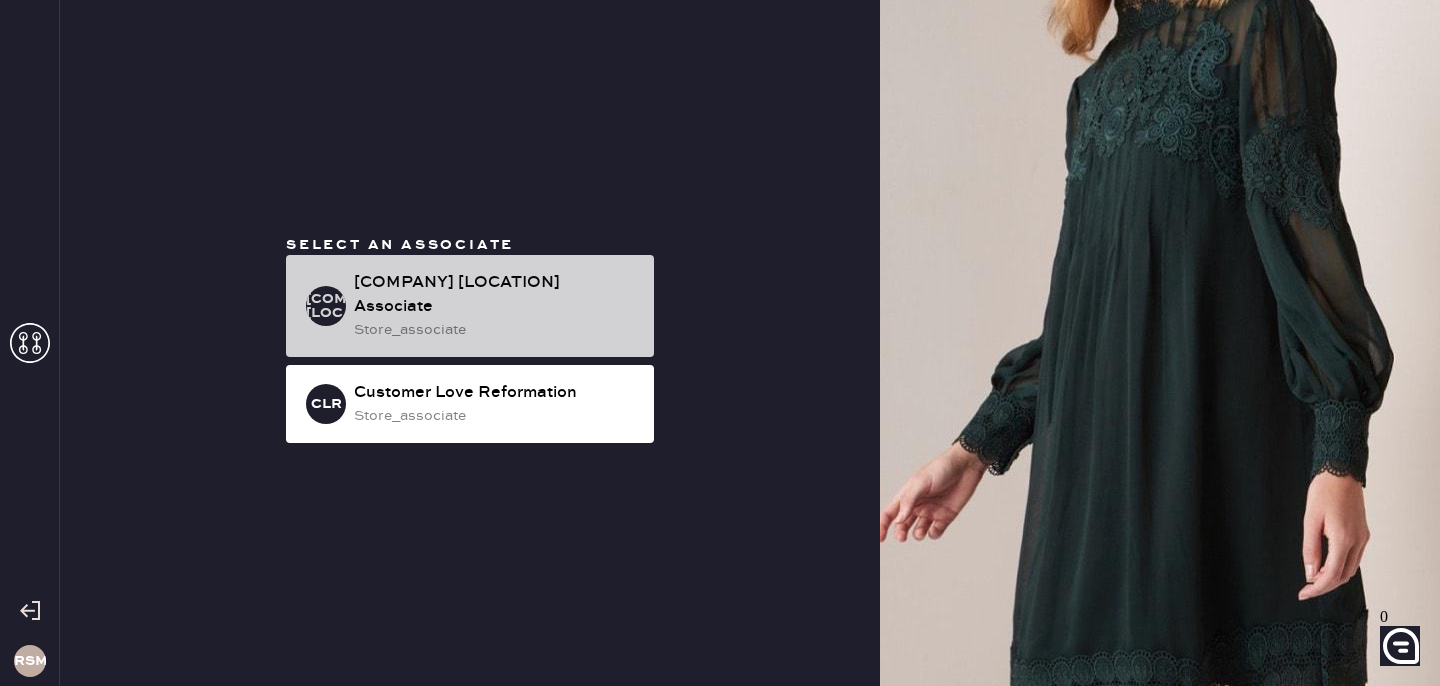 click on "store_associate" at bounding box center [496, 330] 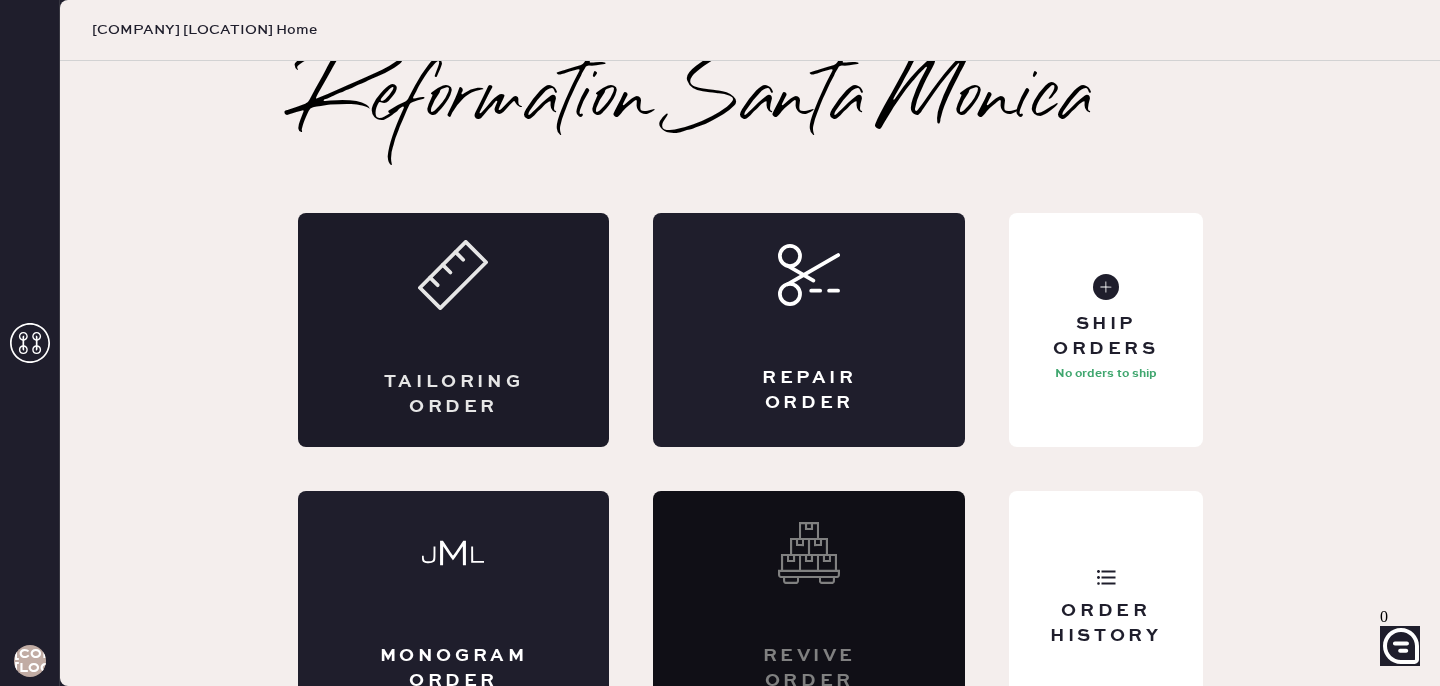 click on "Tailoring Order" at bounding box center [454, 330] 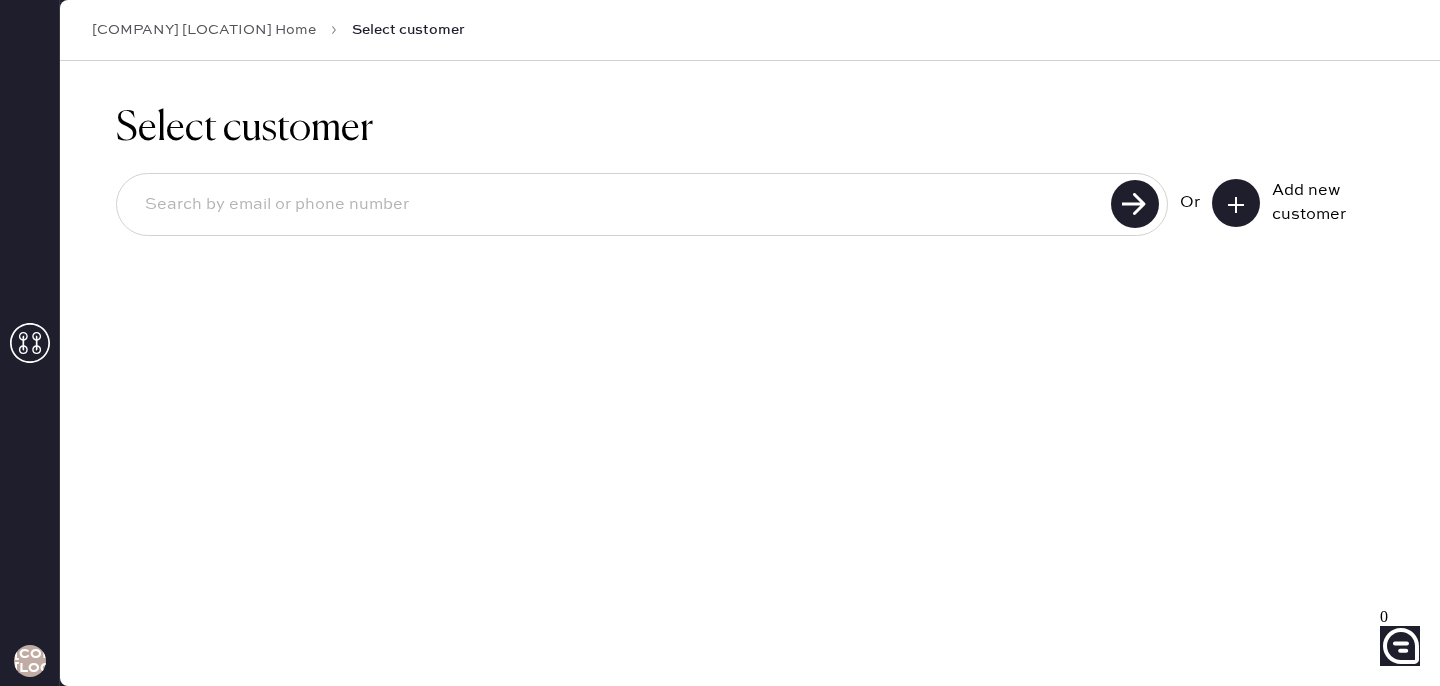 drag, startPoint x: 1248, startPoint y: 197, endPoint x: 820, endPoint y: 357, distance: 456.92886 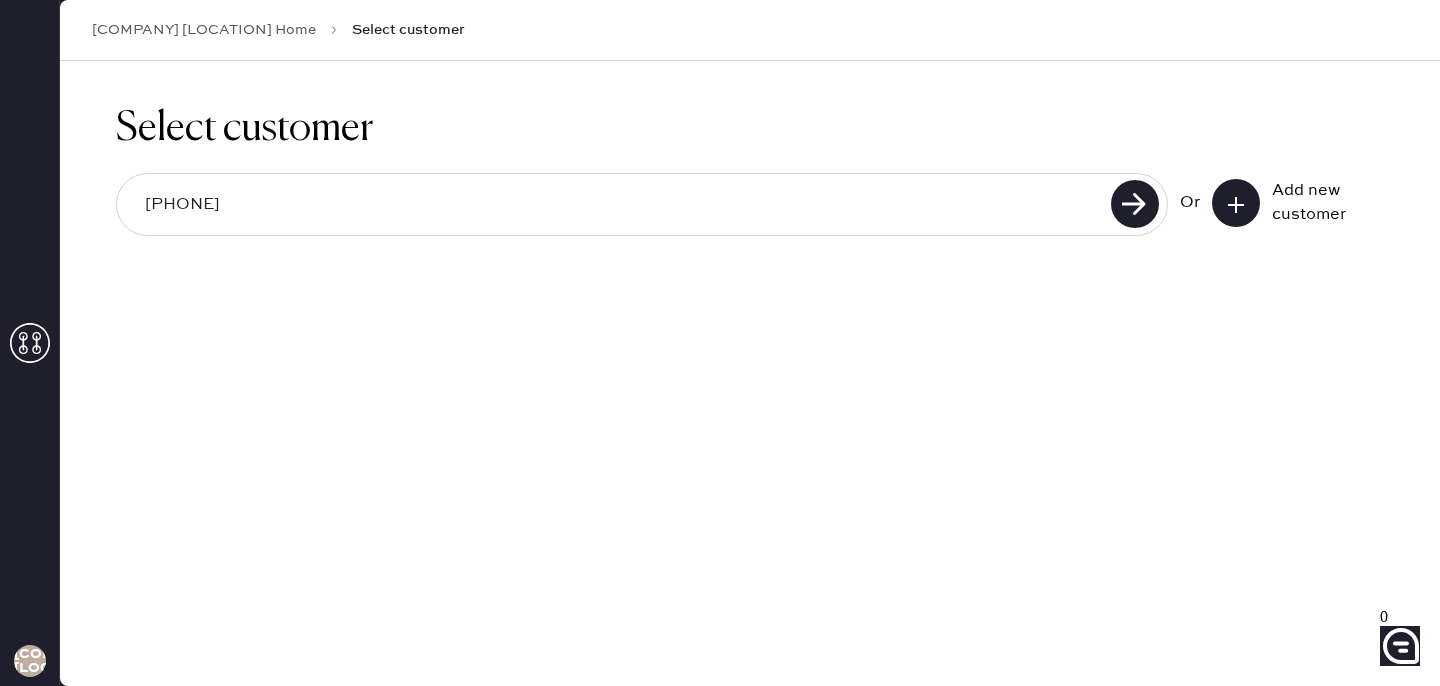 type on "[PHONE]" 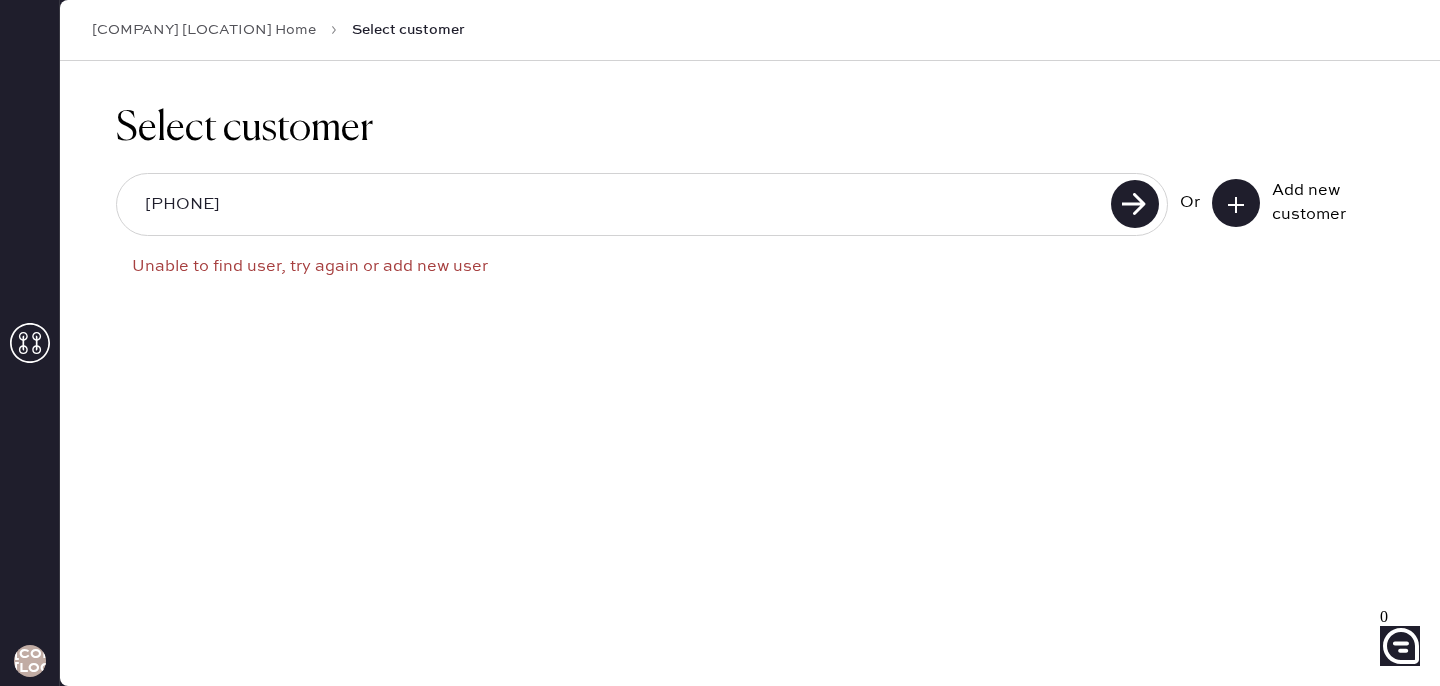 click at bounding box center (1236, 203) 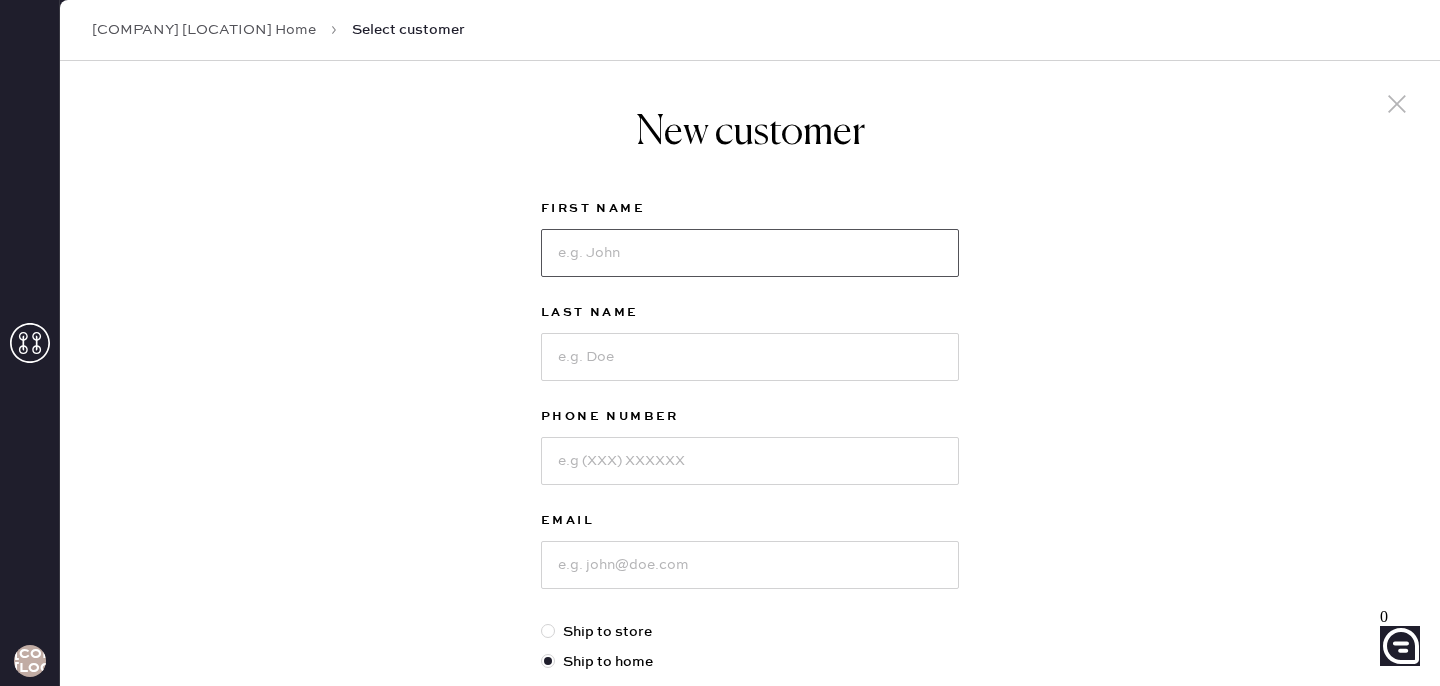 click at bounding box center [750, 253] 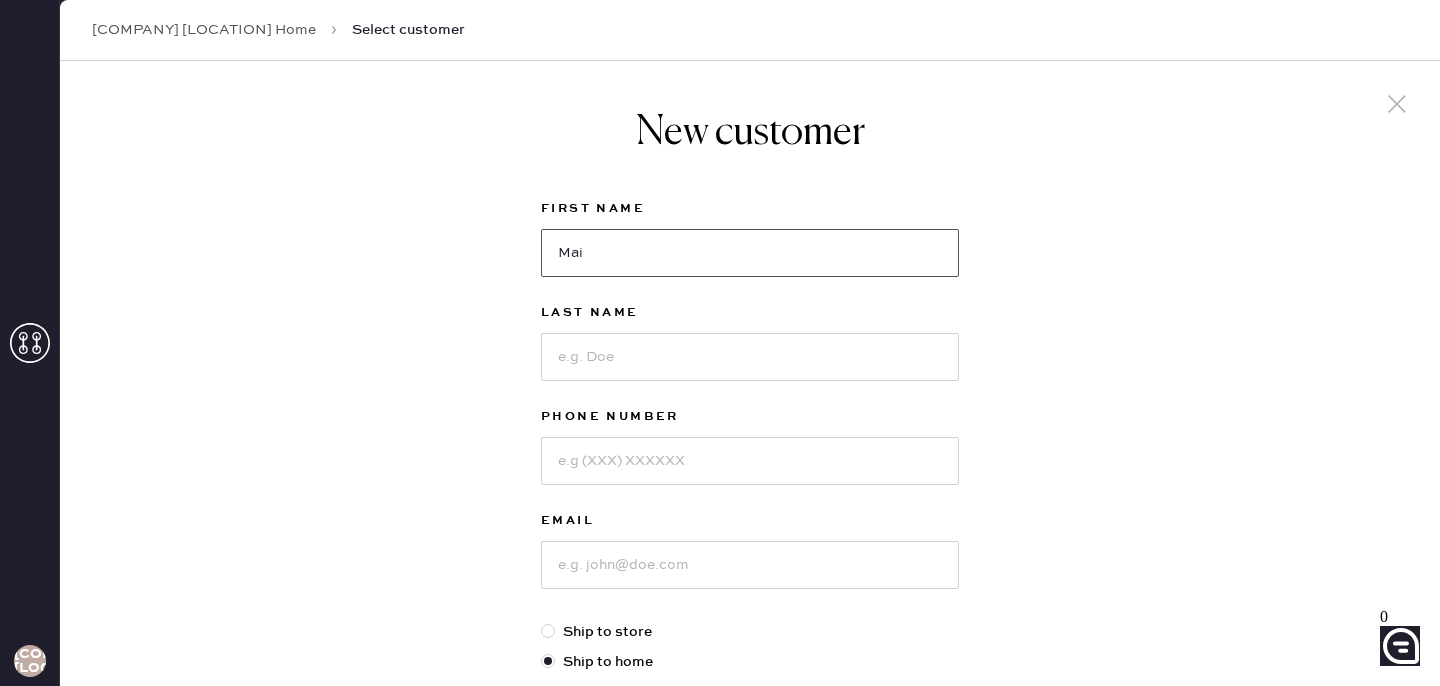 type on "Mai" 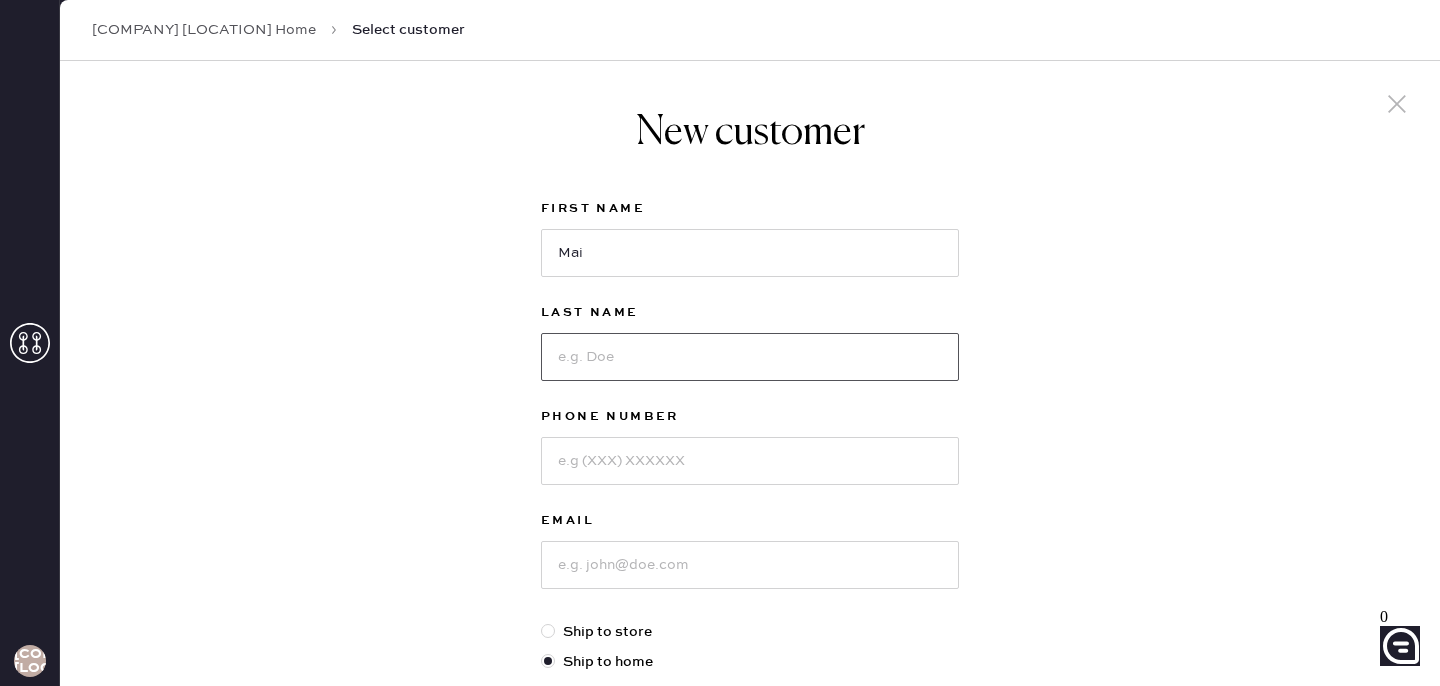 click at bounding box center (750, 357) 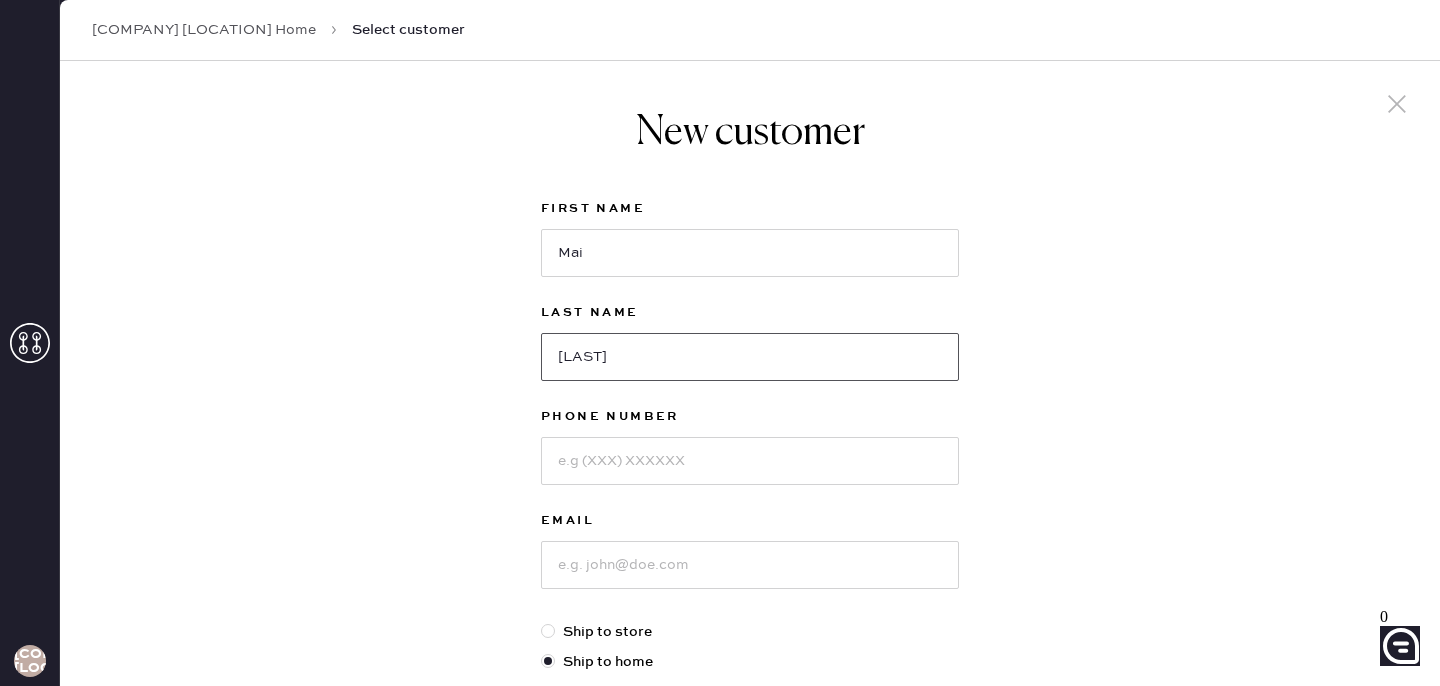 type on "[LAST]" 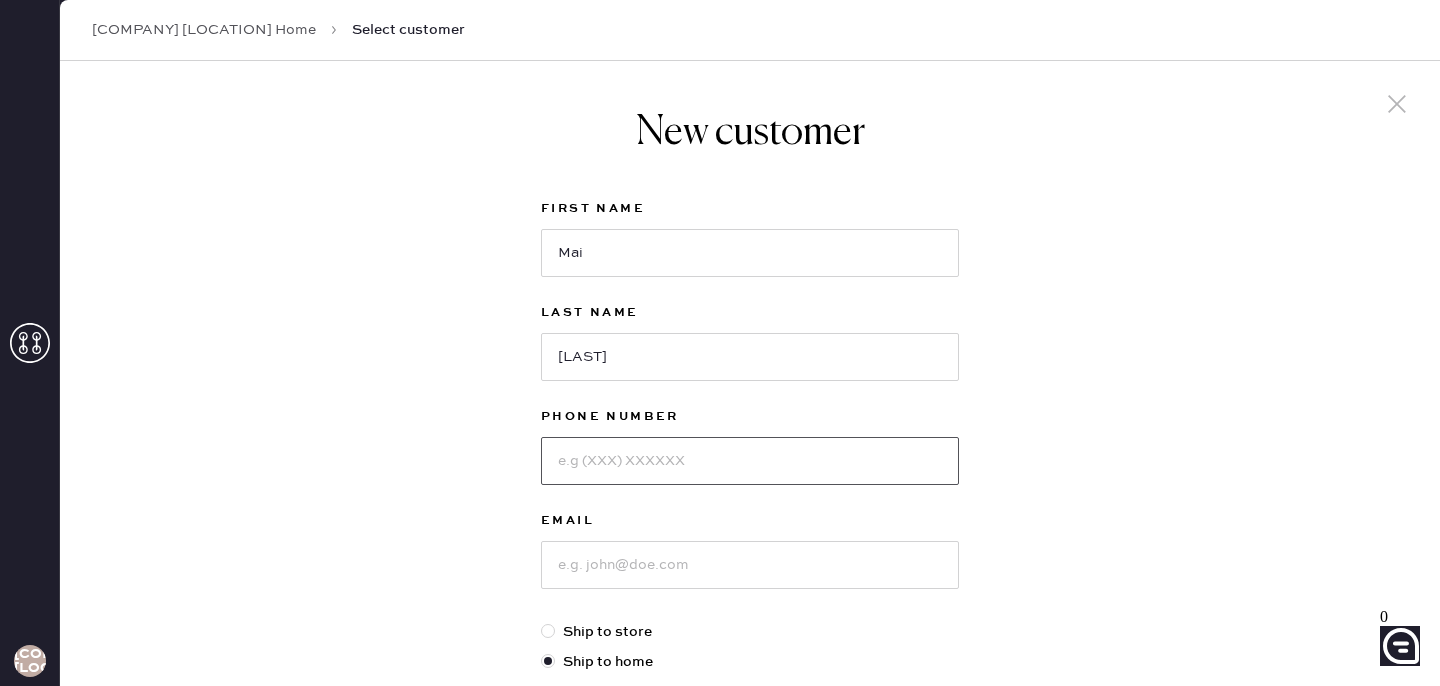 click at bounding box center (750, 461) 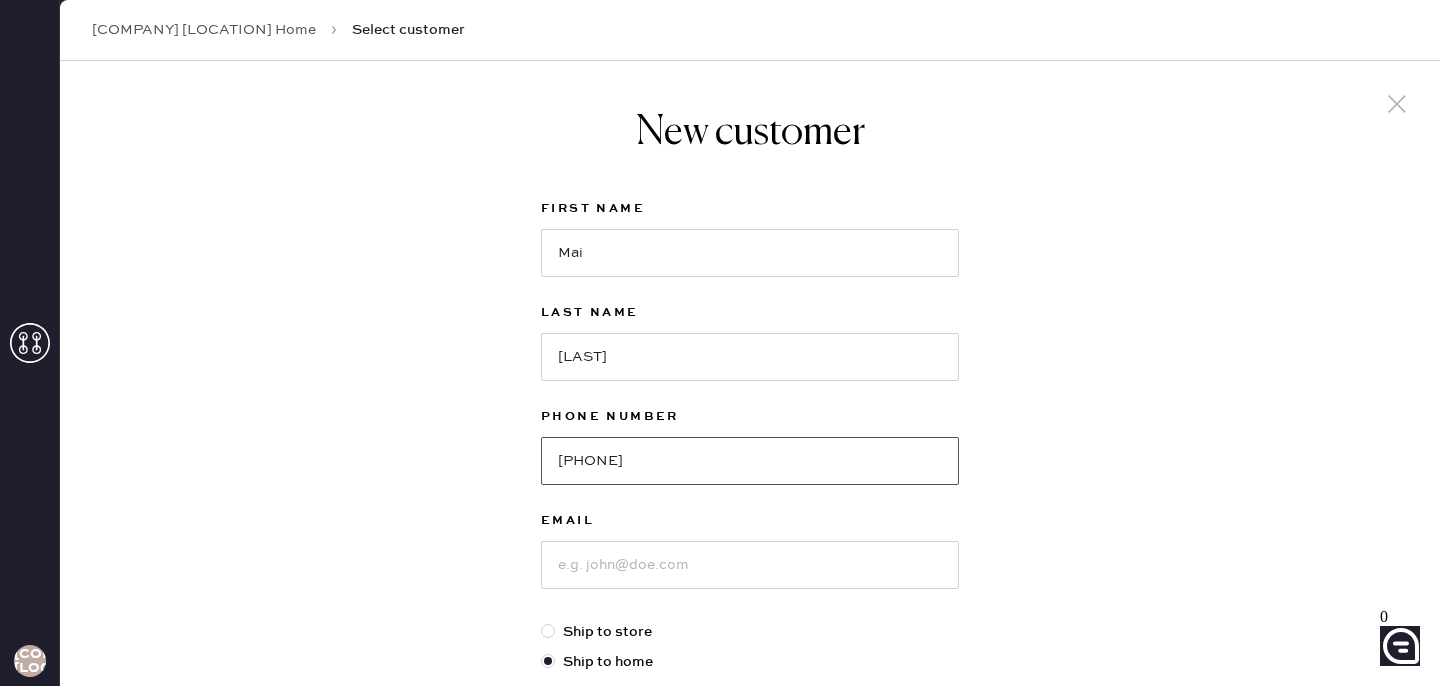 type on "[PHONE]" 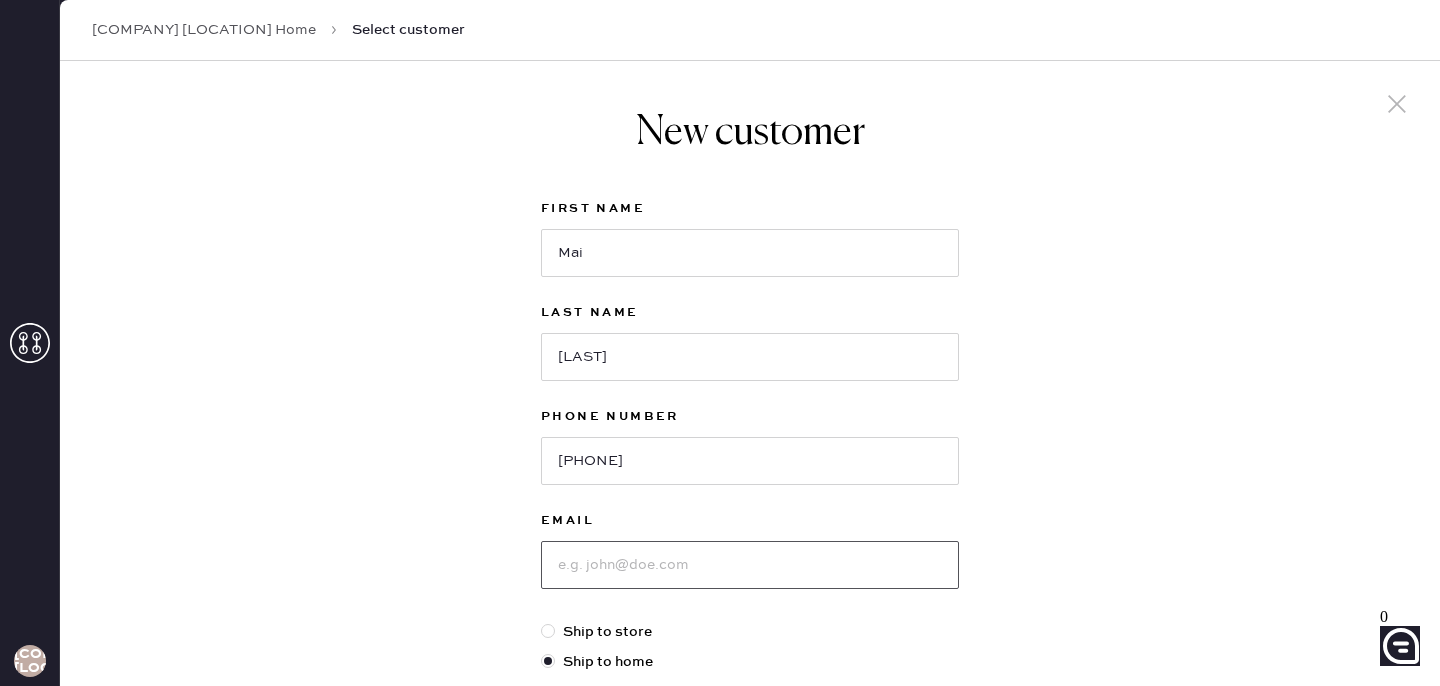 click at bounding box center (750, 565) 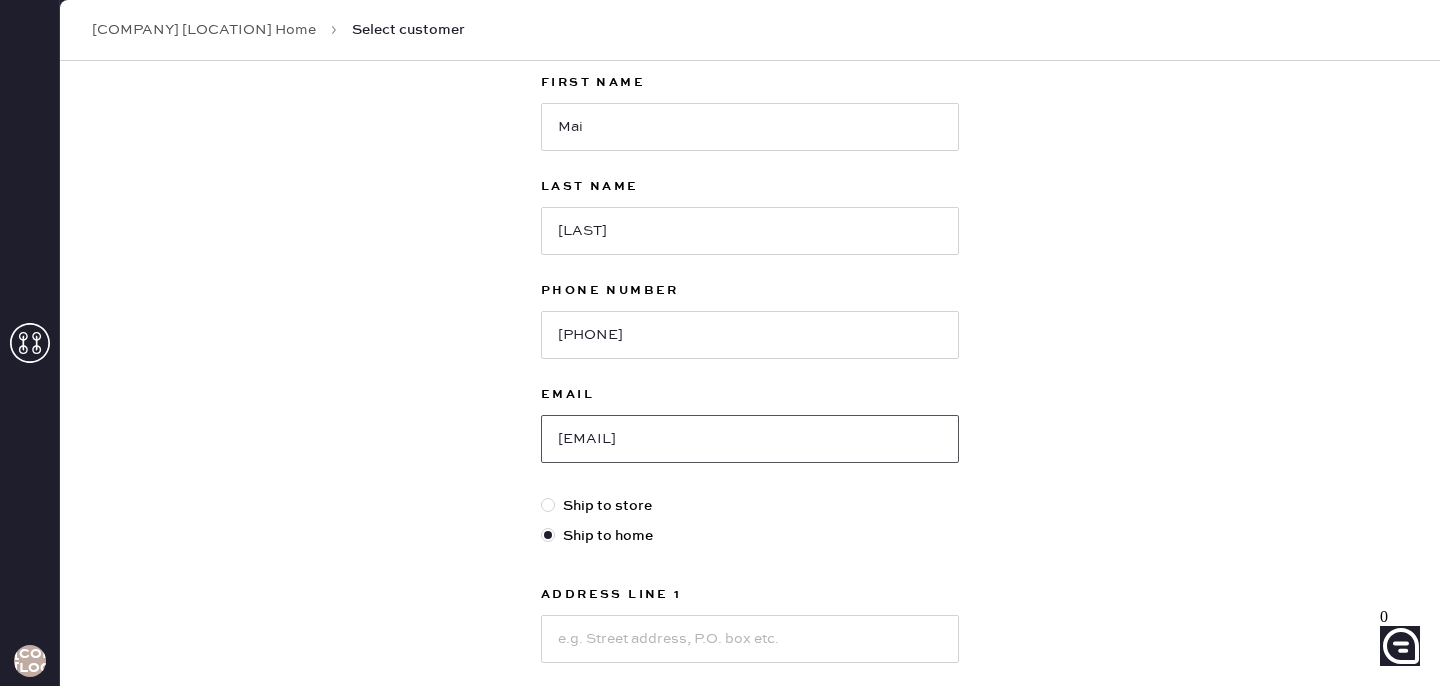 scroll, scrollTop: 209, scrollLeft: 0, axis: vertical 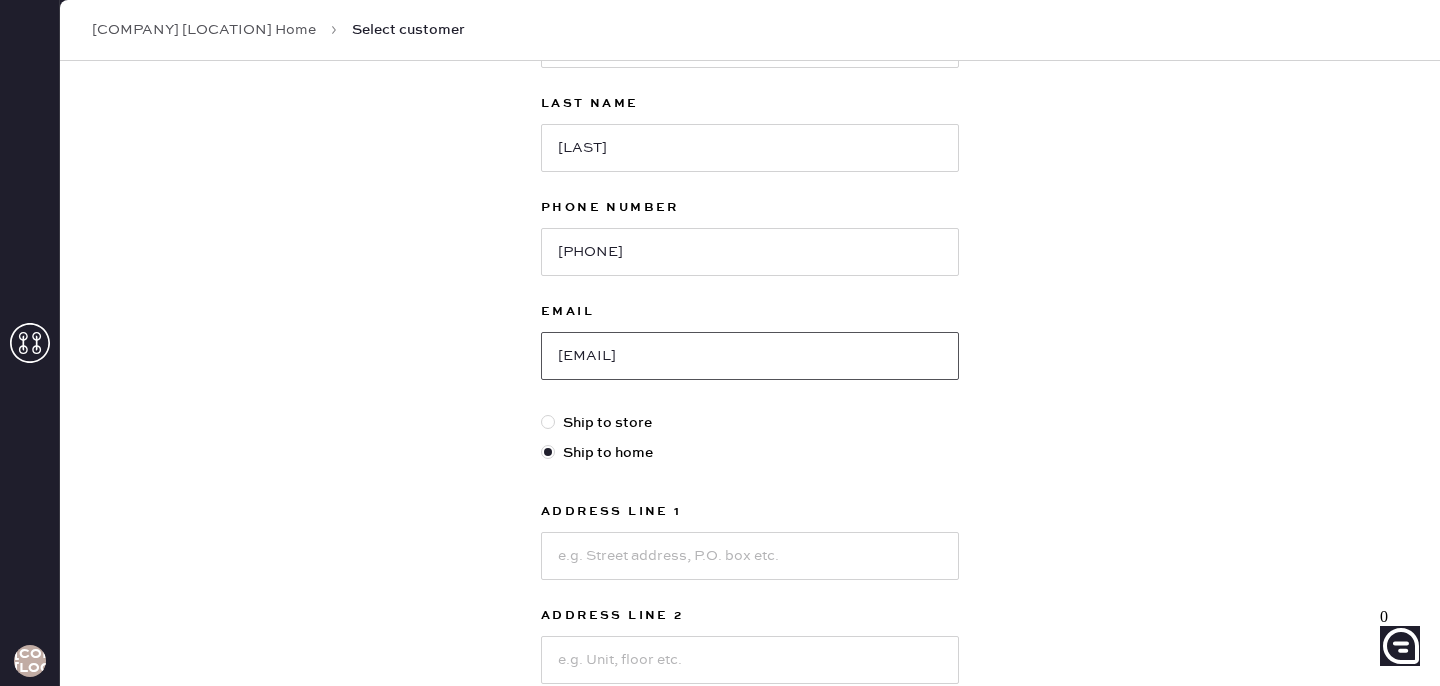type on "[EMAIL]" 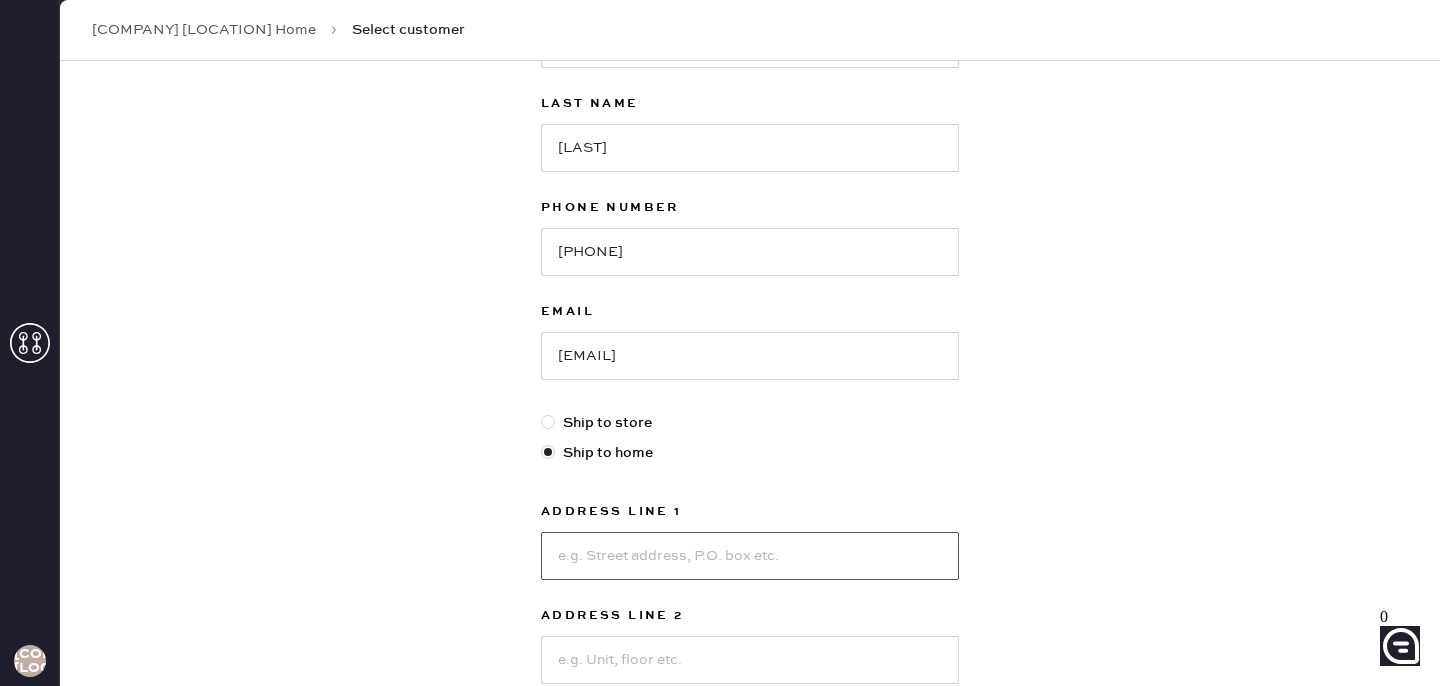 click at bounding box center [750, 556] 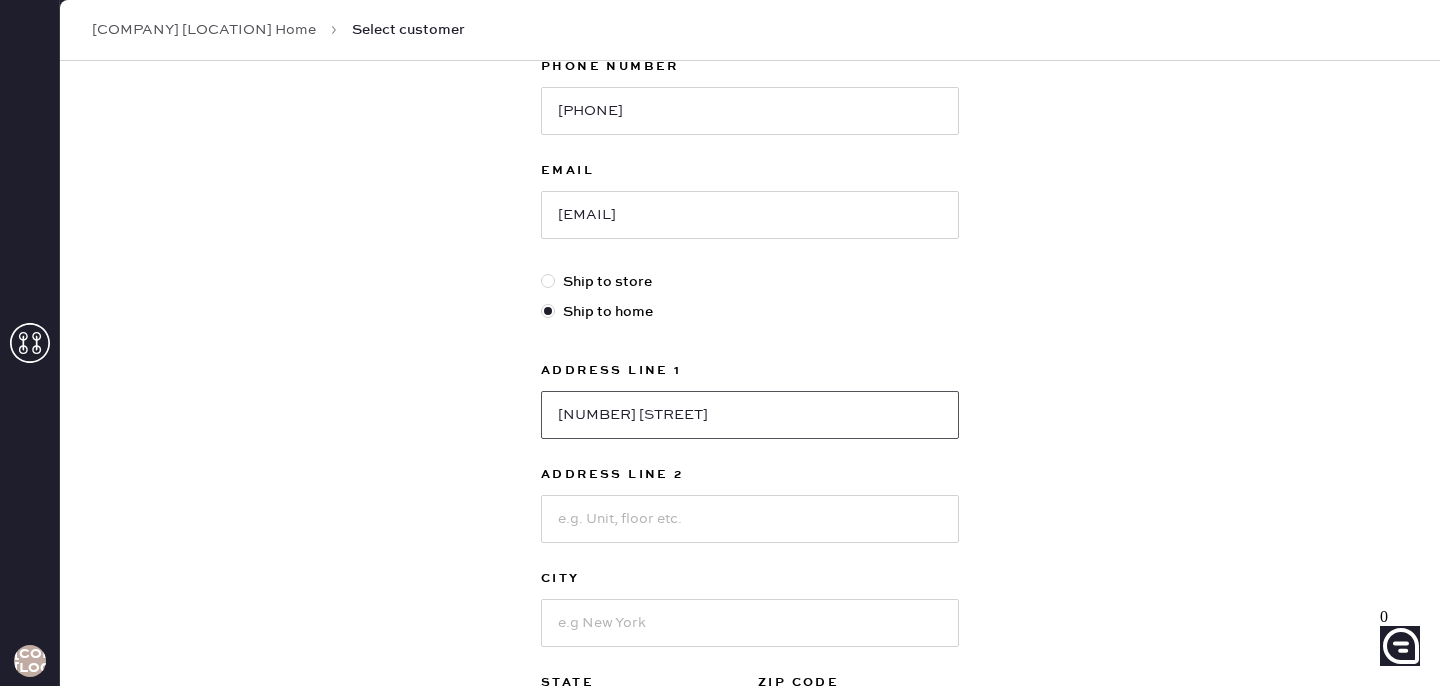 scroll, scrollTop: 358, scrollLeft: 0, axis: vertical 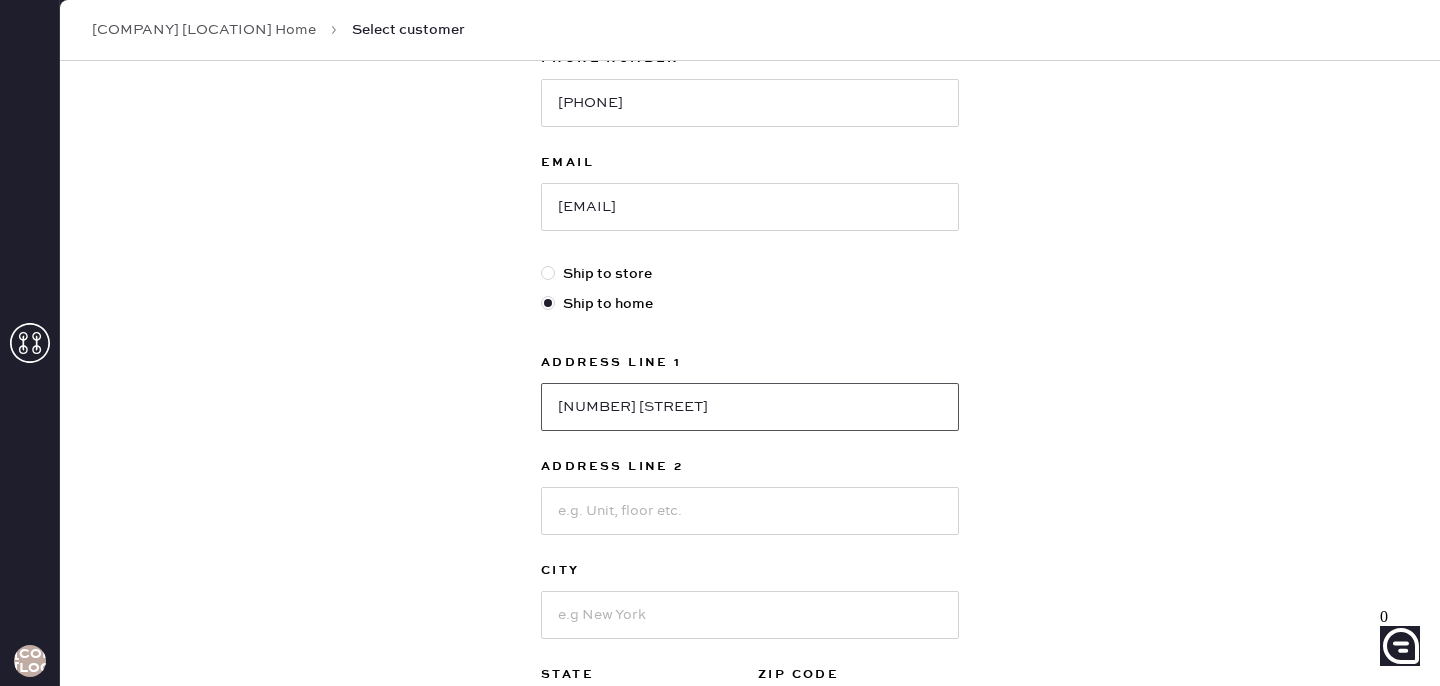 type on "[NUMBER] [STREET]" 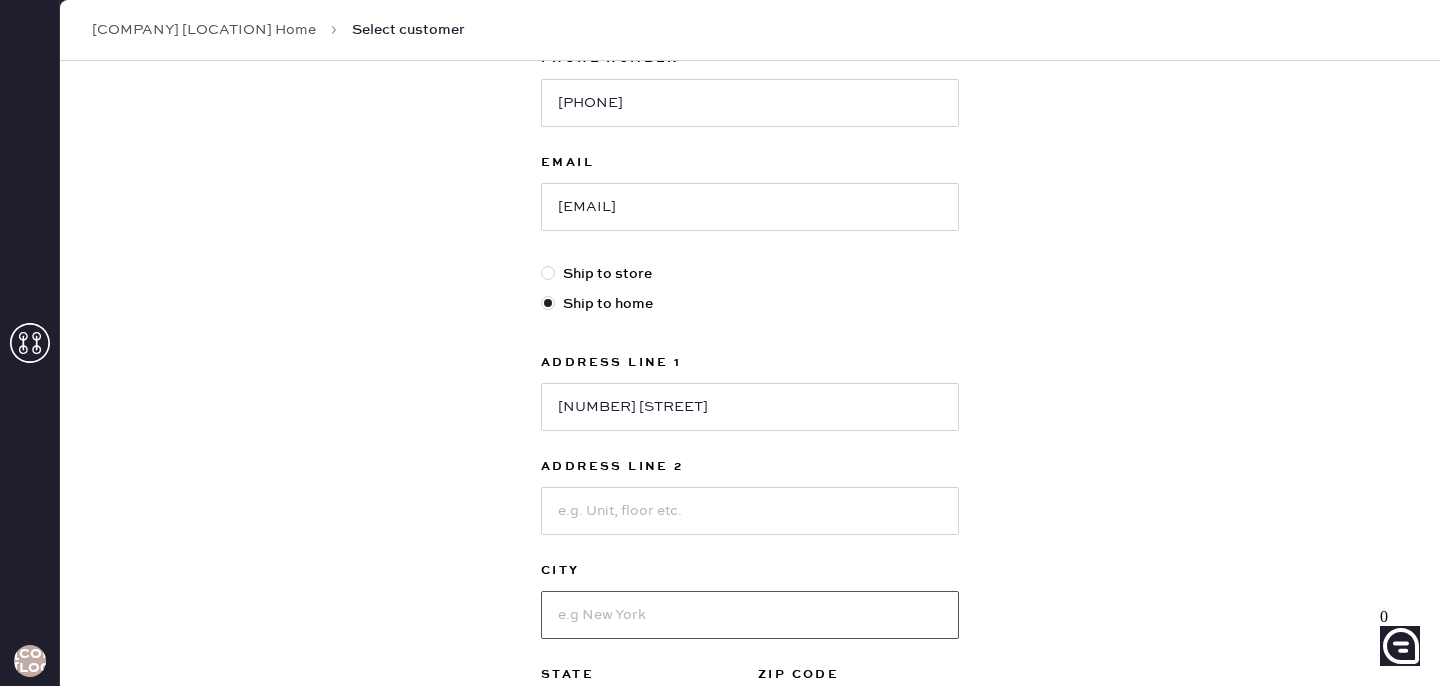 click at bounding box center (750, 615) 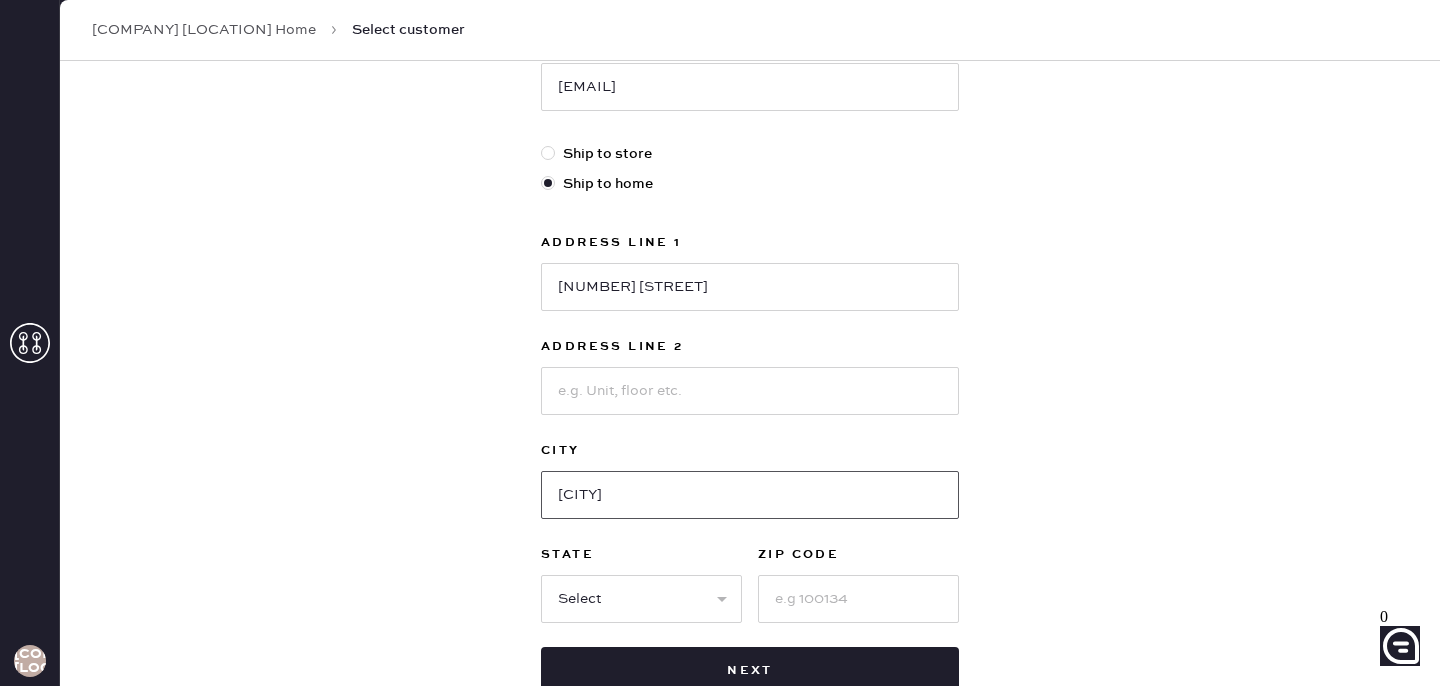 scroll, scrollTop: 513, scrollLeft: 0, axis: vertical 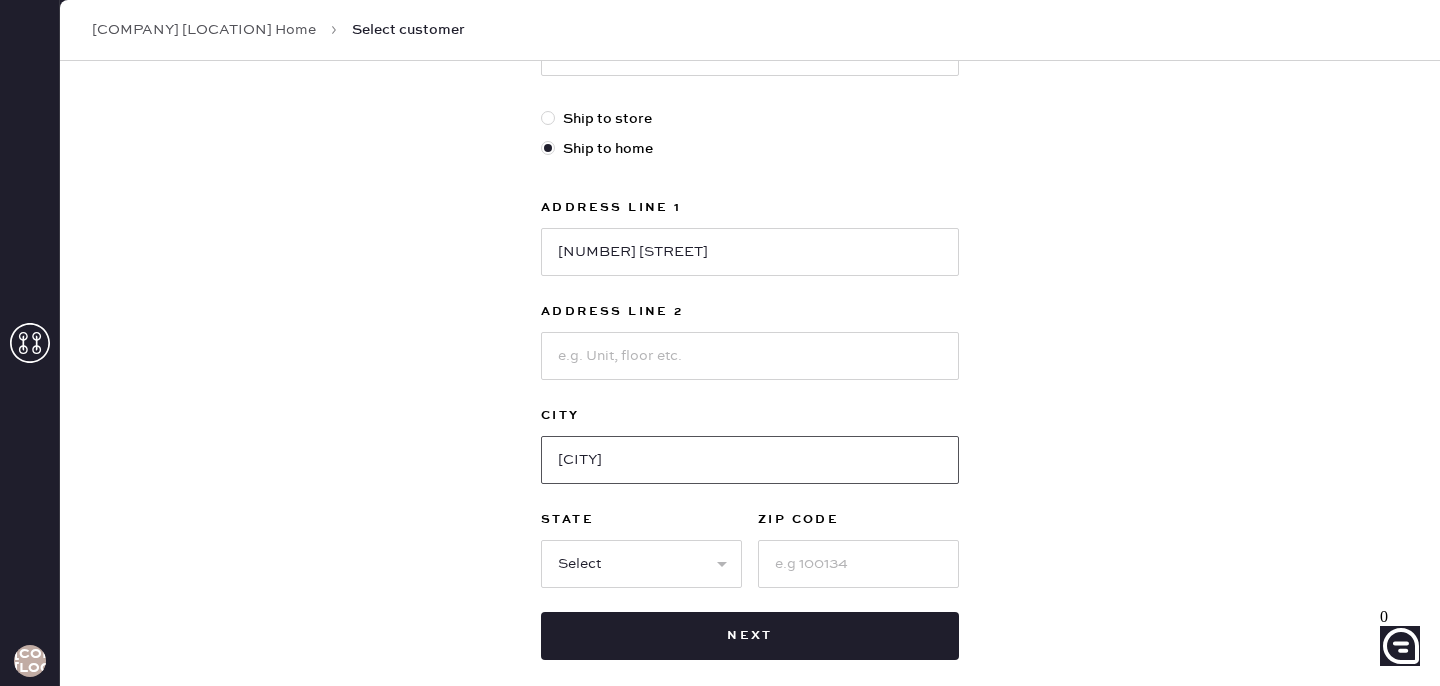 type on "[CITY]" 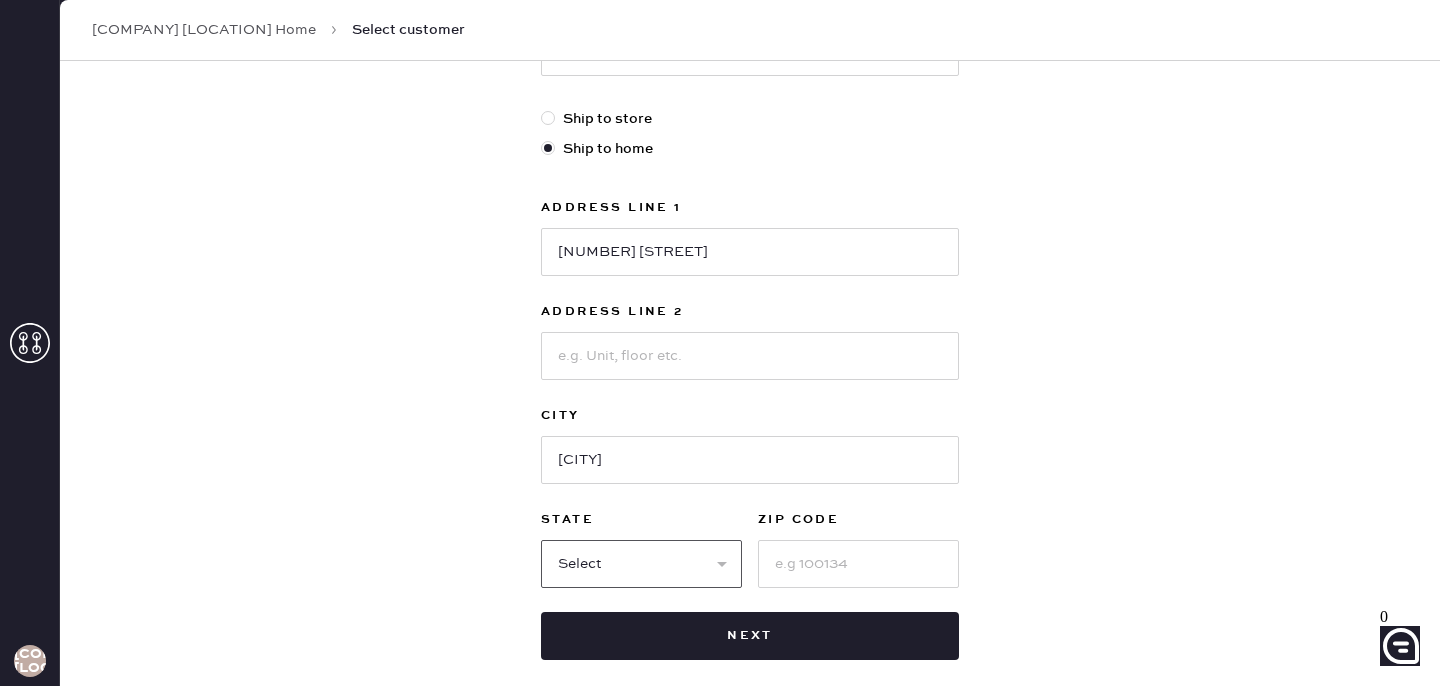 click on "Select AK AL AR AZ CA CO CT DC DE FL GA HI IA ID IL IN KS KY LA MA MD ME MI MN MO MS MT NC ND NE NH NJ NM NV NY OH OK OR PA RI SC SD TN TX UT VA VT WA WI WV WY" at bounding box center (641, 564) 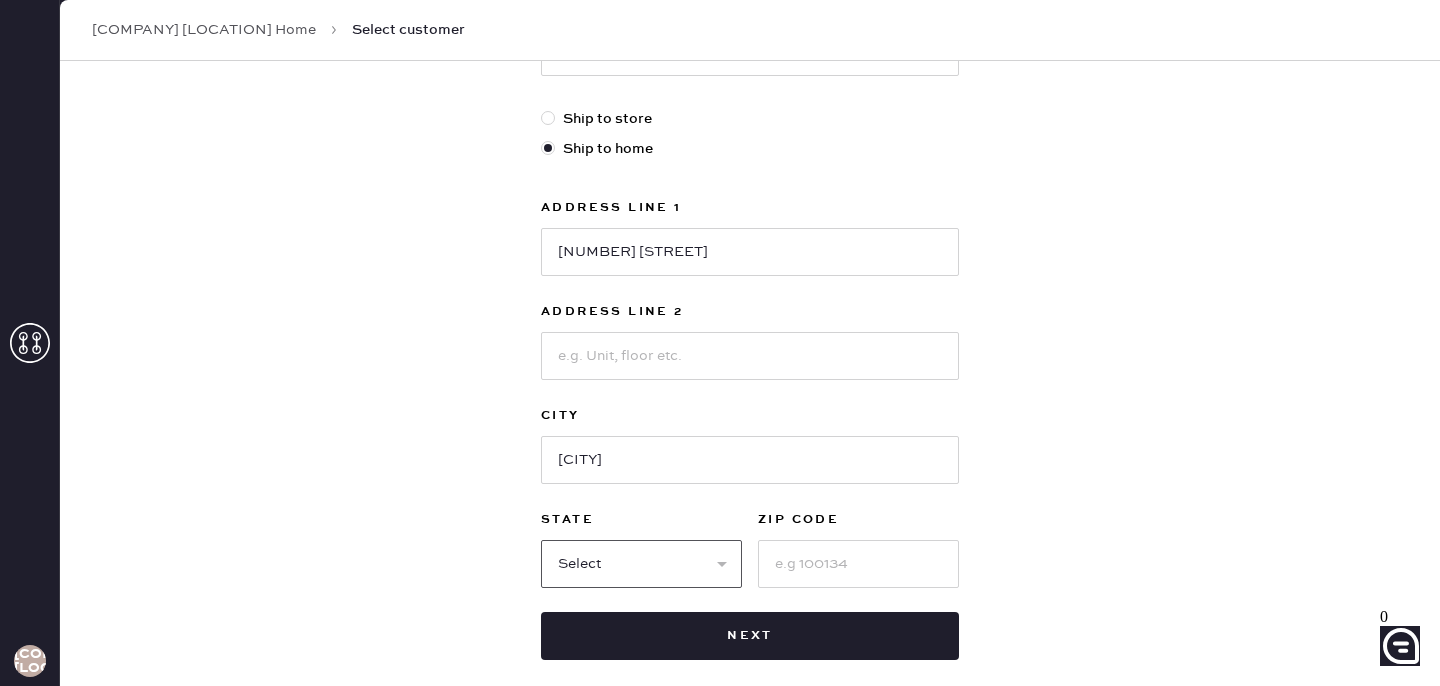 select on "CA" 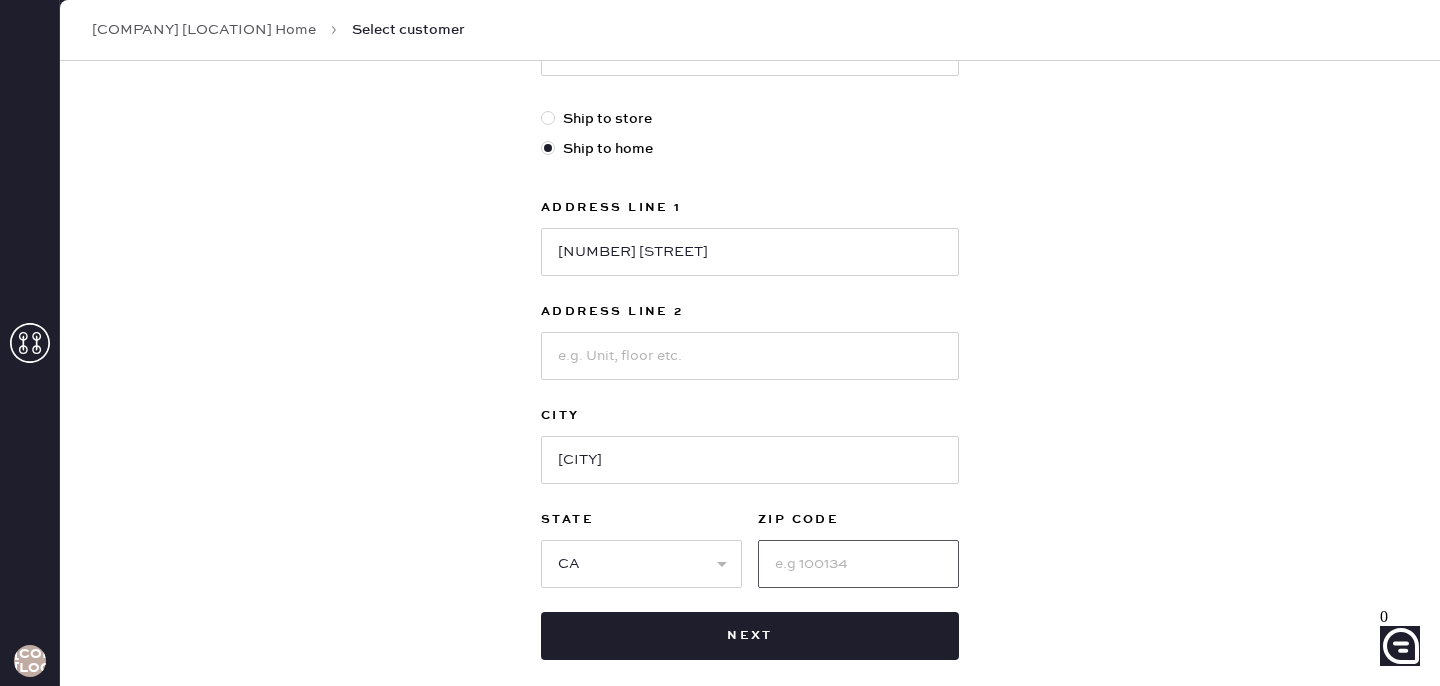 click at bounding box center (858, 564) 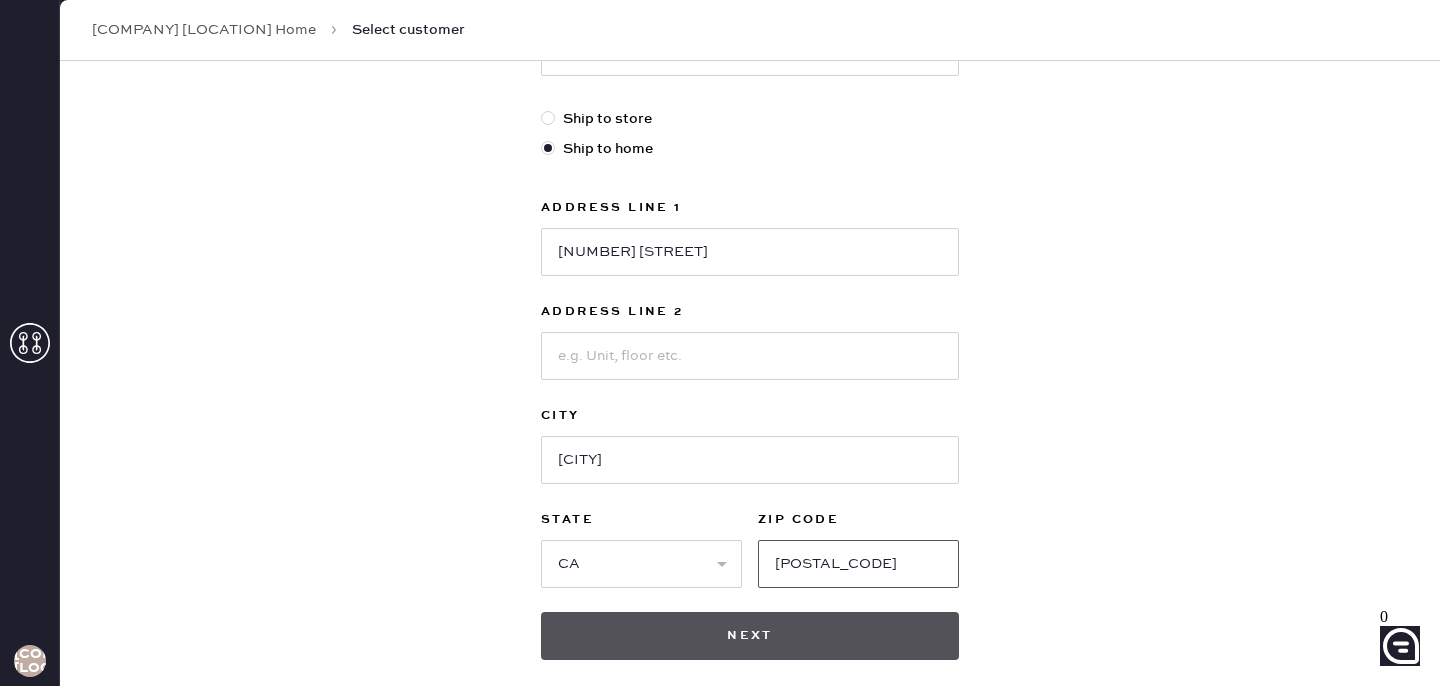type on "[POSTAL_CODE]" 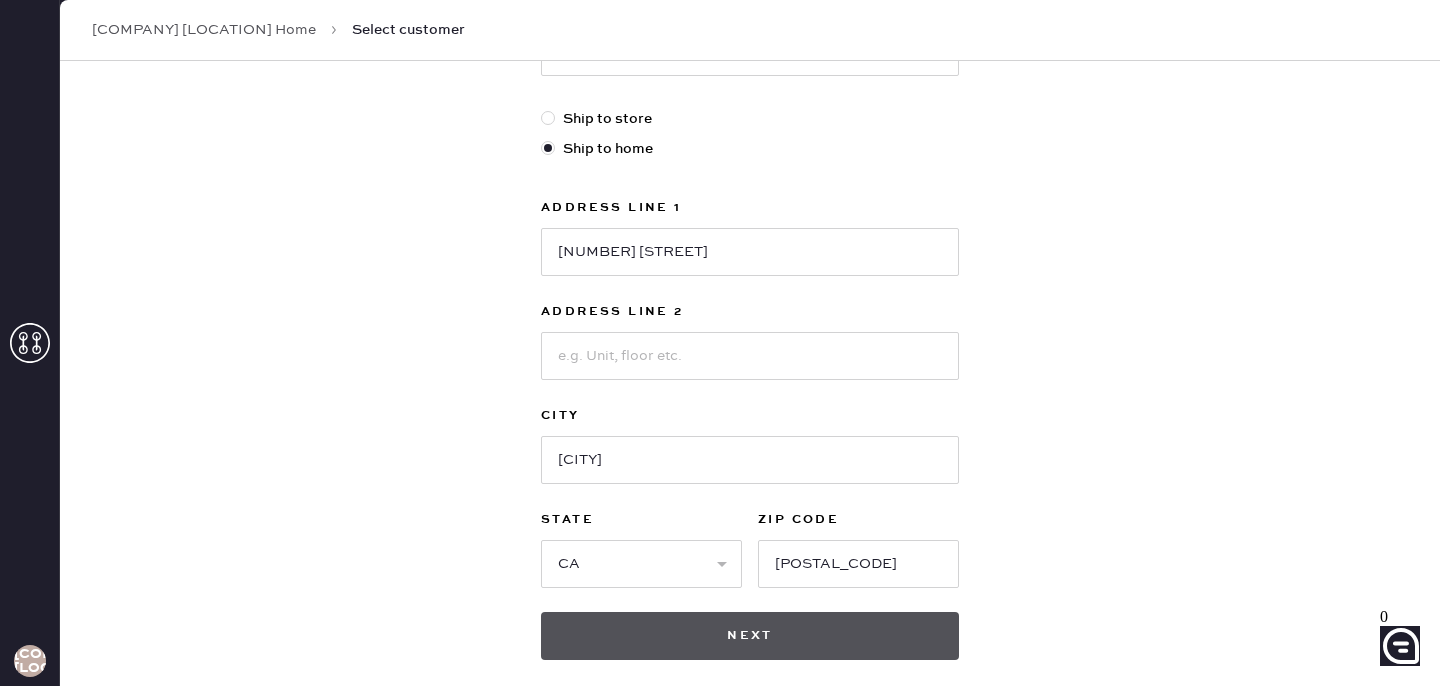 click on "Next" at bounding box center (750, 636) 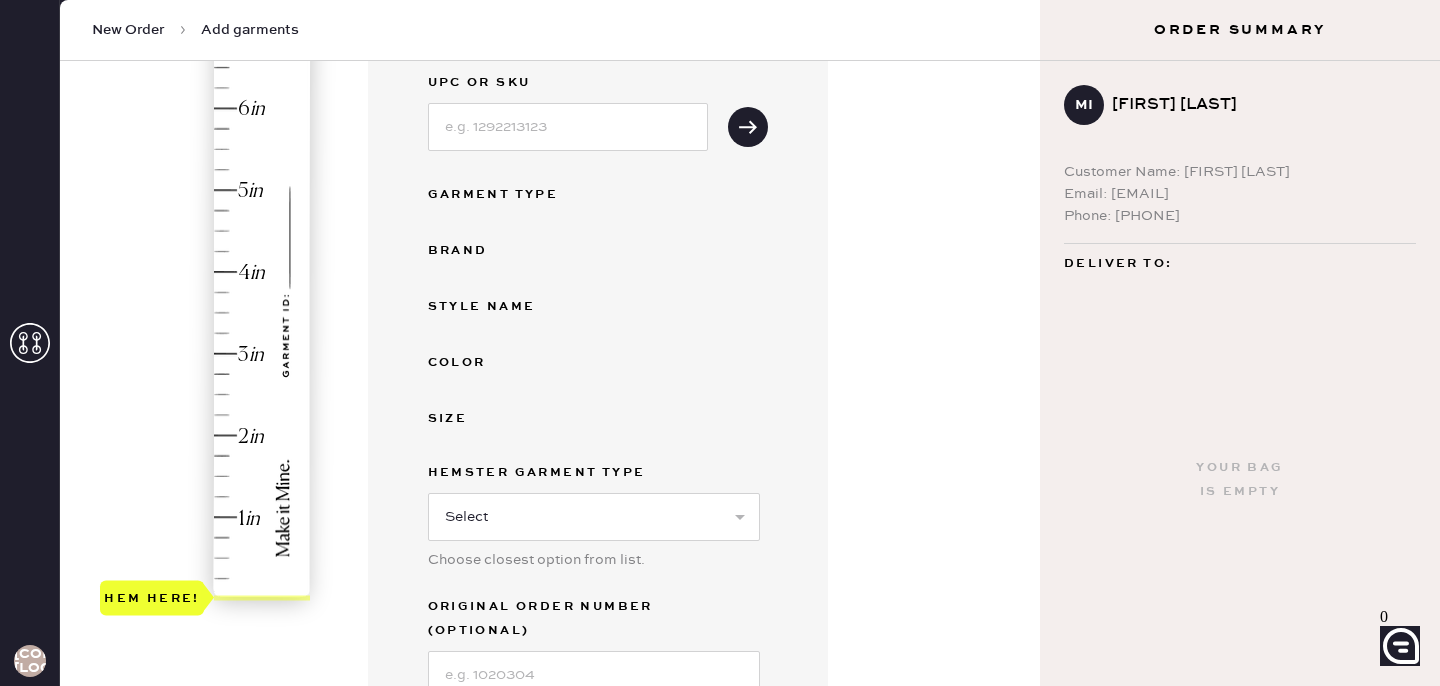 scroll, scrollTop: 263, scrollLeft: 0, axis: vertical 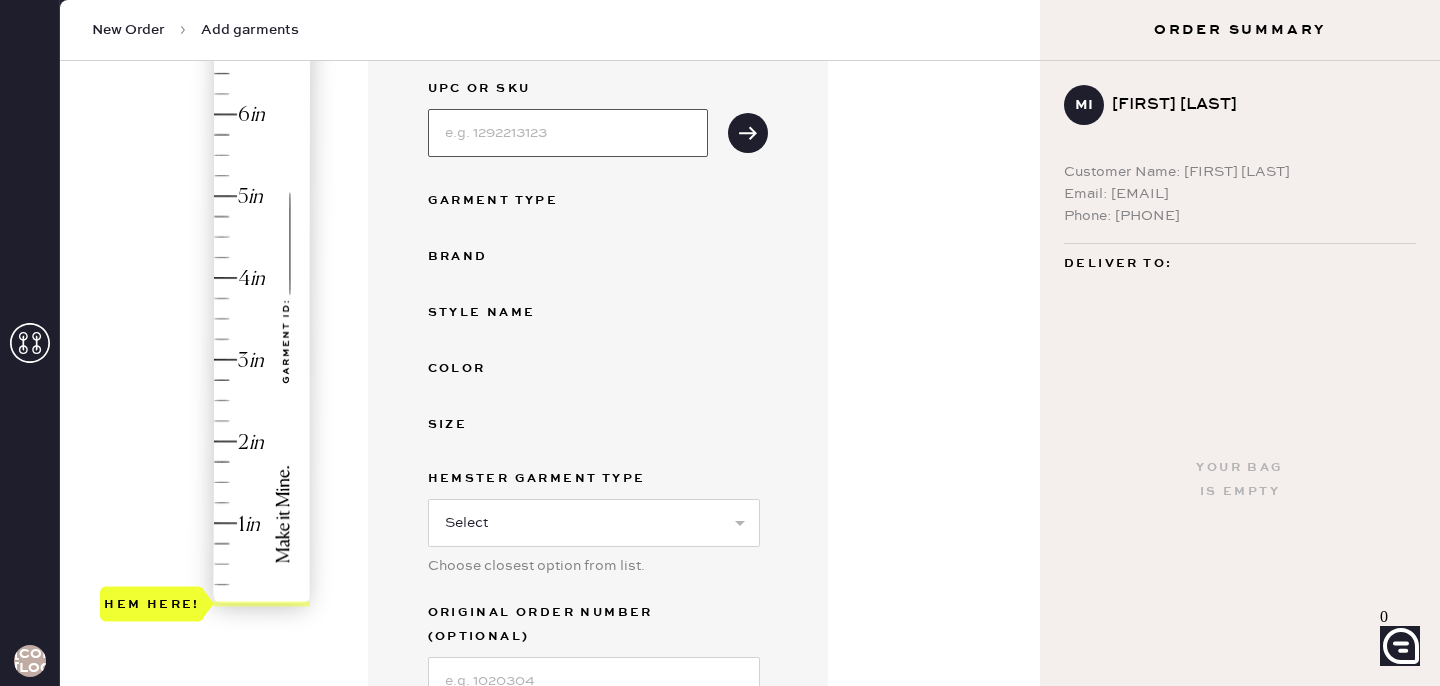 click at bounding box center (568, 133) 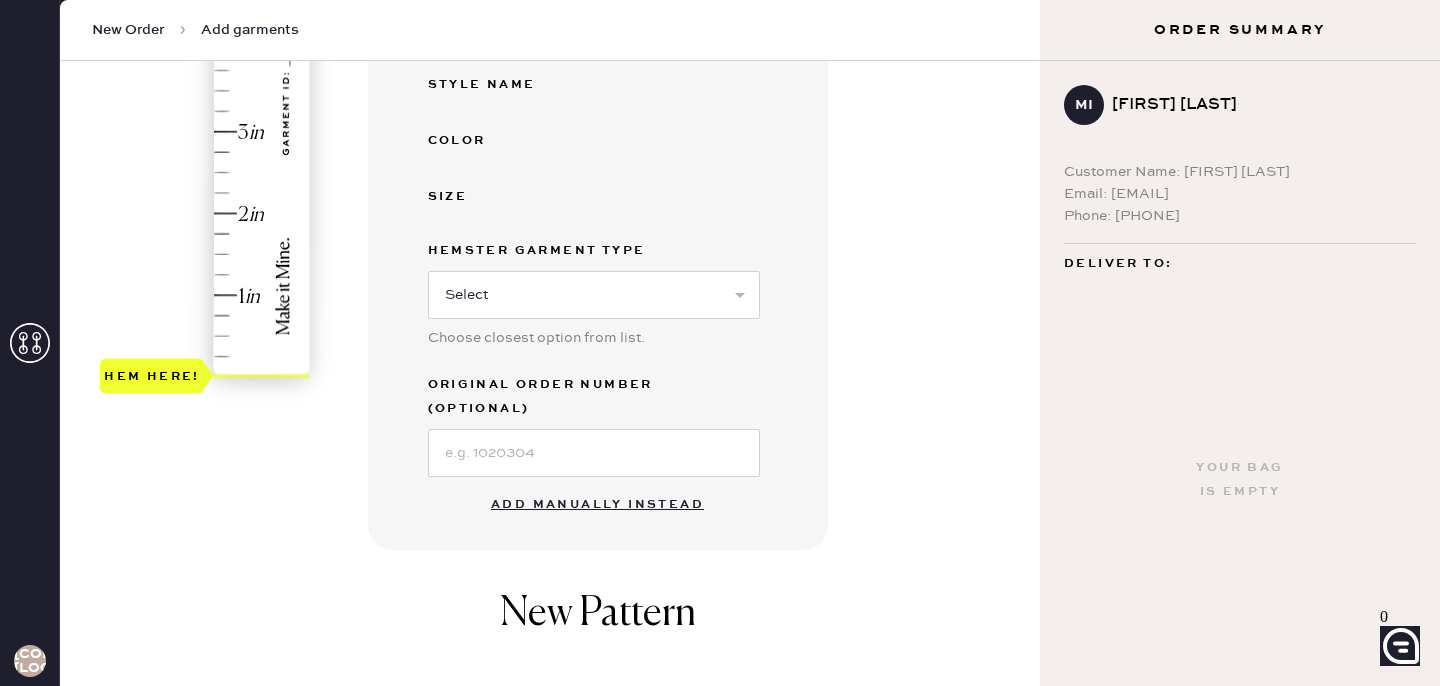 scroll, scrollTop: 546, scrollLeft: 0, axis: vertical 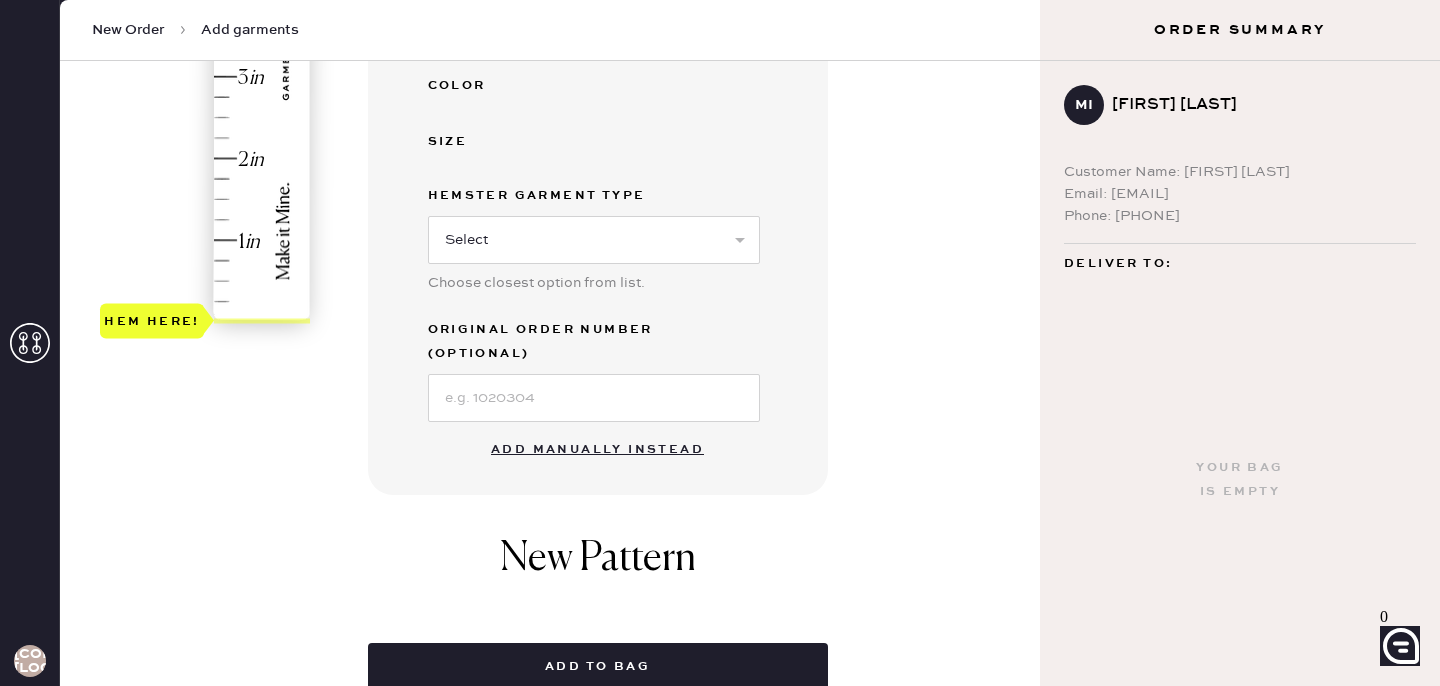 click on "Add manually instead" at bounding box center [597, 450] 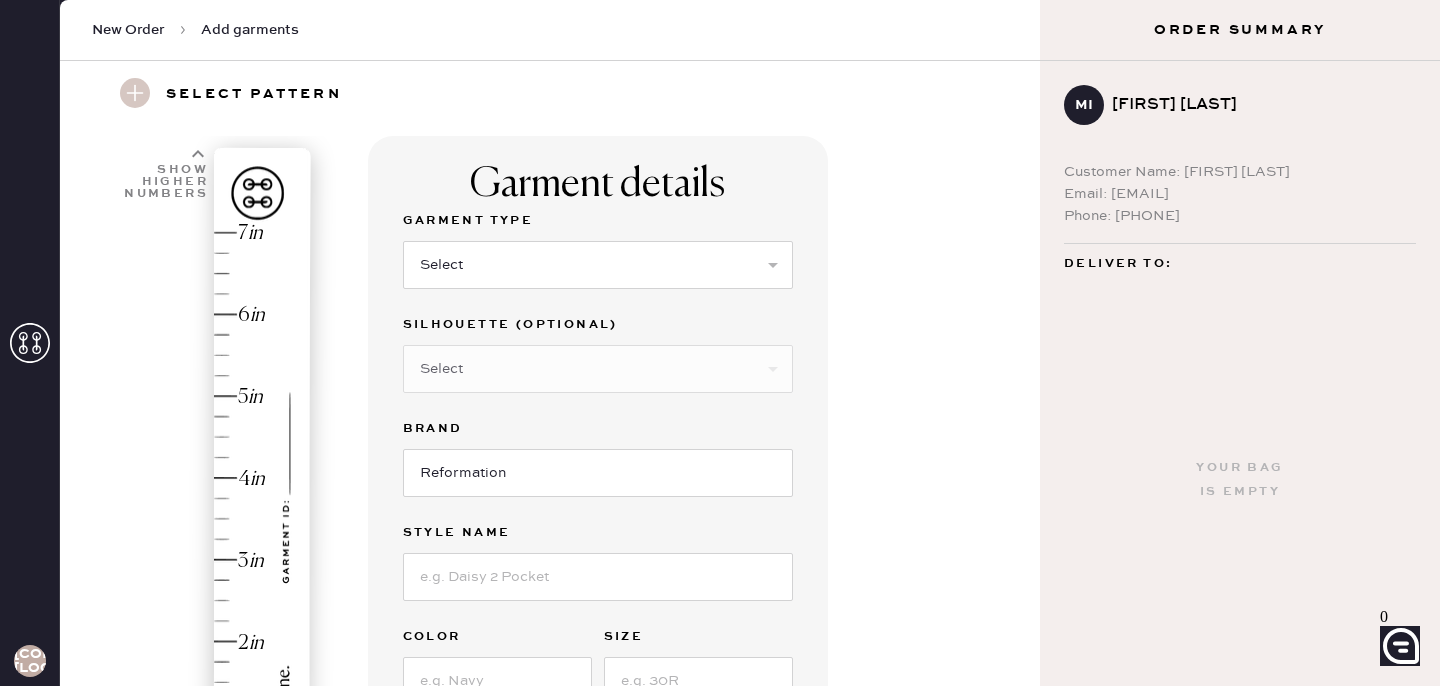 scroll, scrollTop: 0, scrollLeft: 0, axis: both 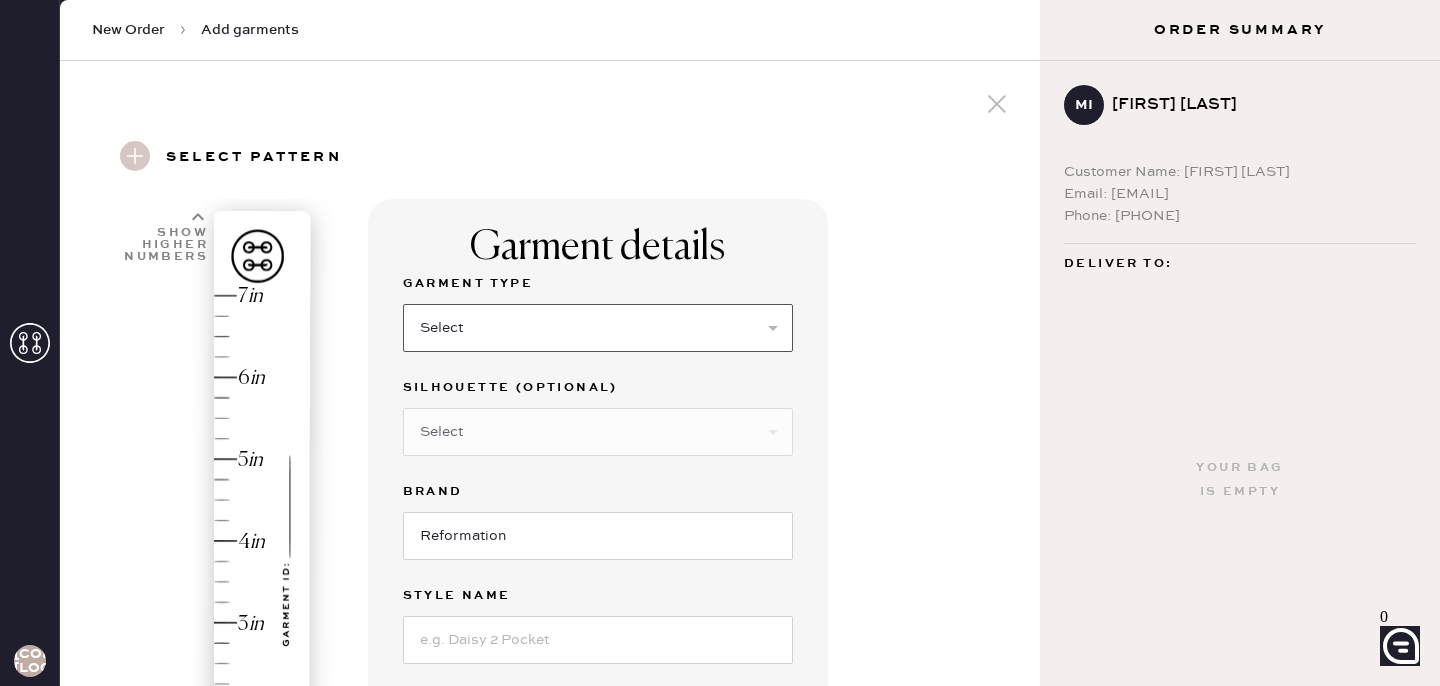 click on "Select Basic Skirt Jeans Leggings Pants Shorts Basic Sleeved Dress Basic Sleeveless Dress Basic Strap Dress Strap Jumpsuit Button Down Top Sleeved Top Sleeveless Top" at bounding box center (598, 328) 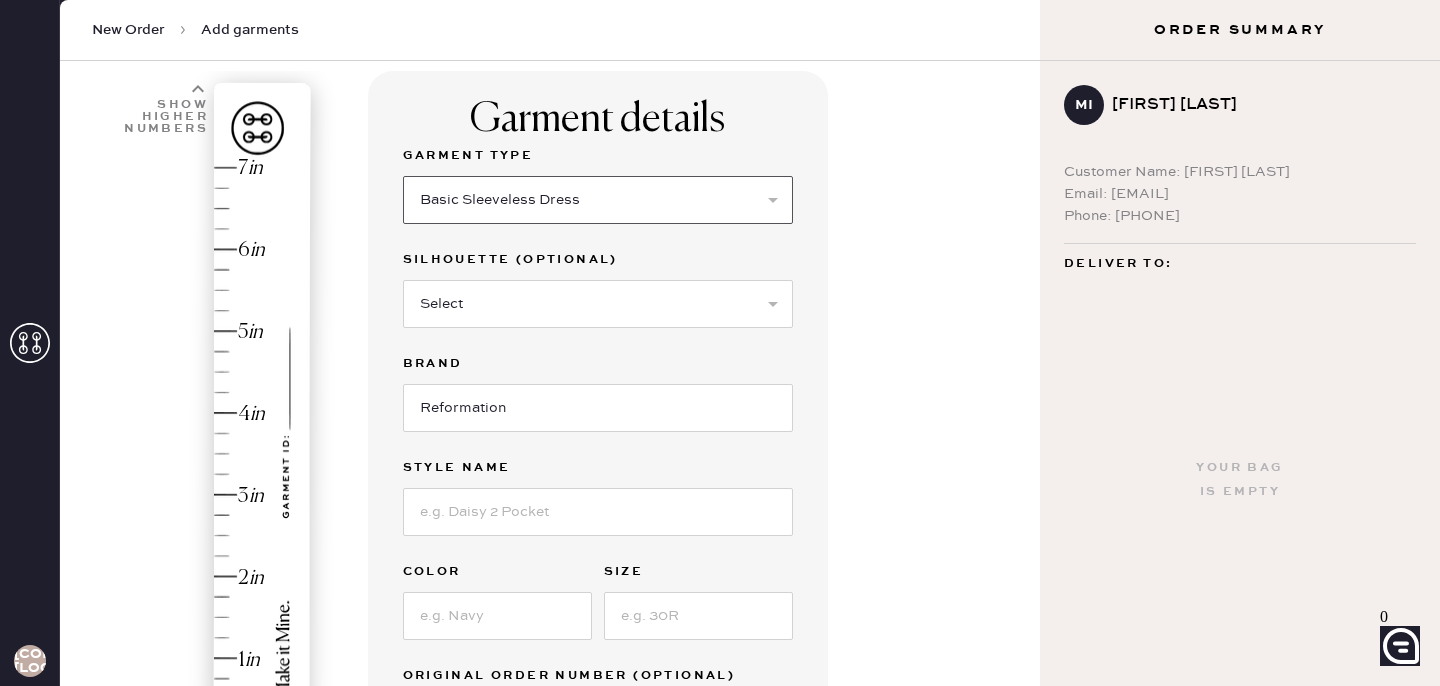 scroll, scrollTop: 128, scrollLeft: 0, axis: vertical 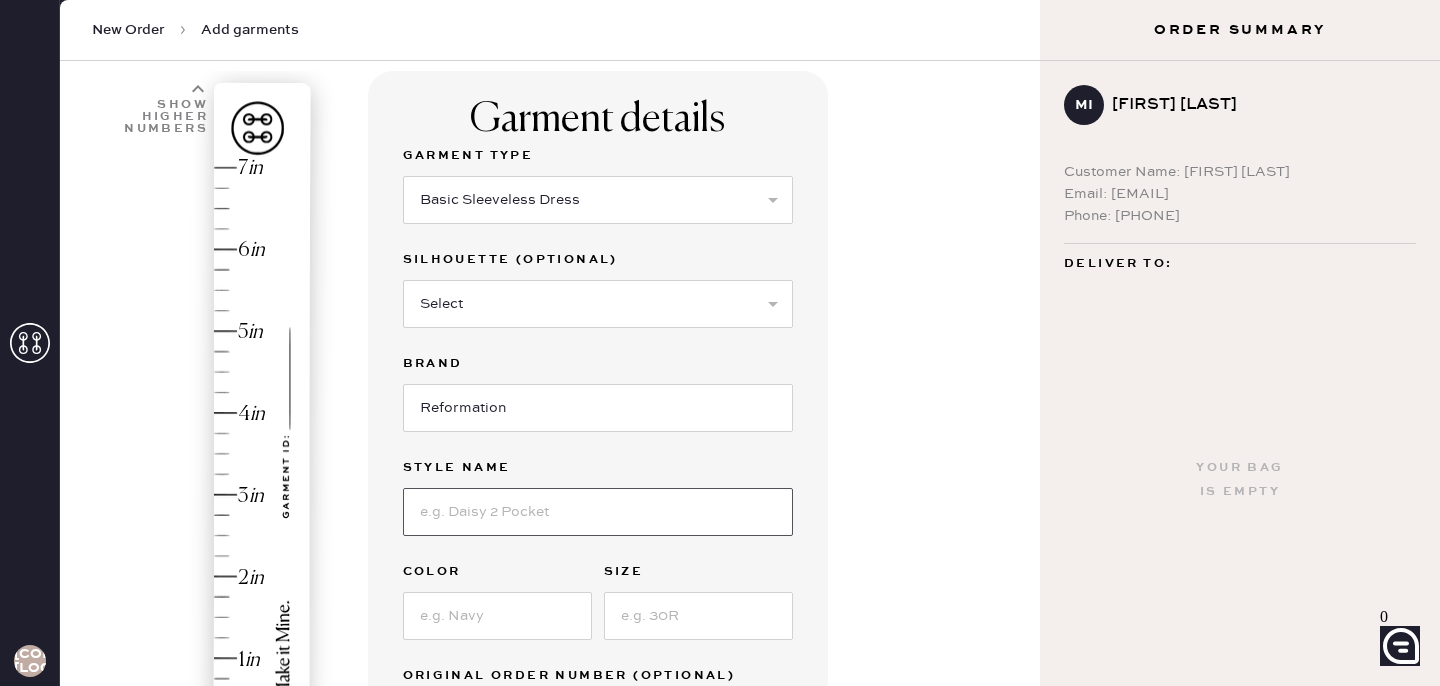 click at bounding box center [598, 512] 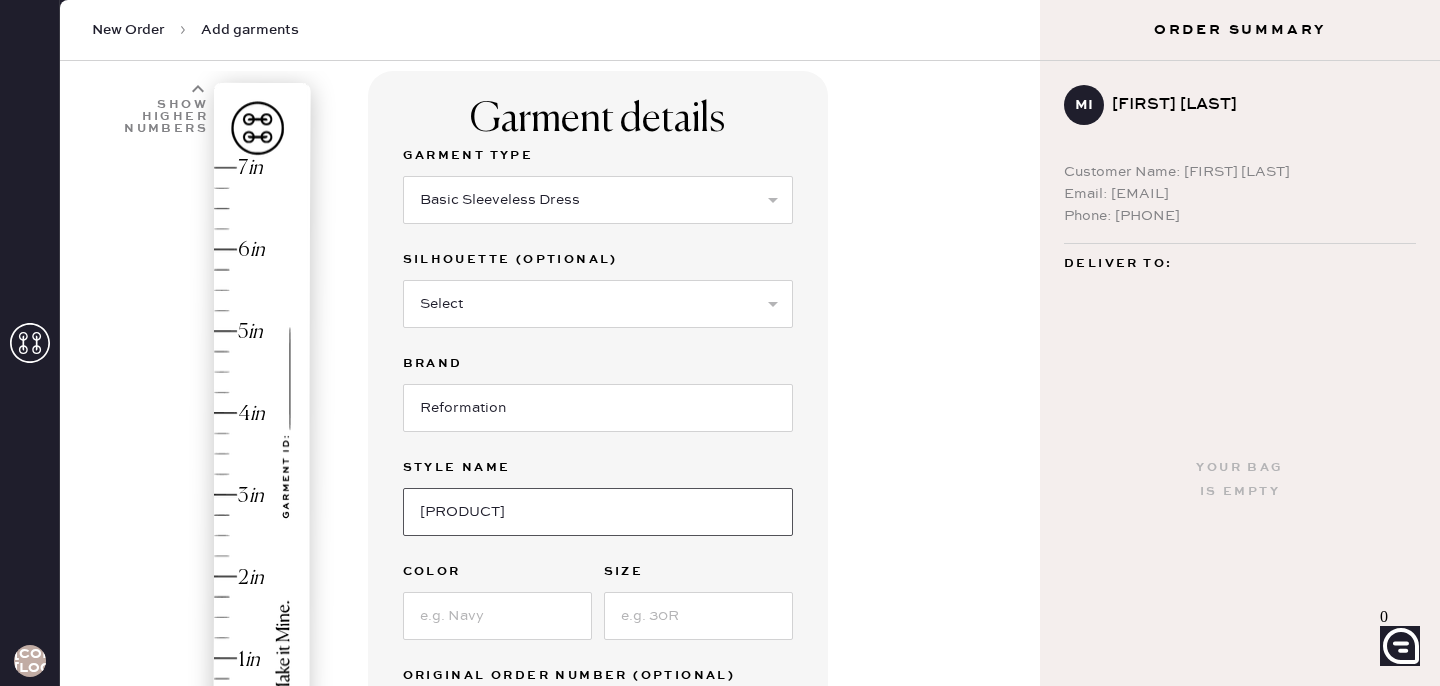 type on "[PRODUCT]" 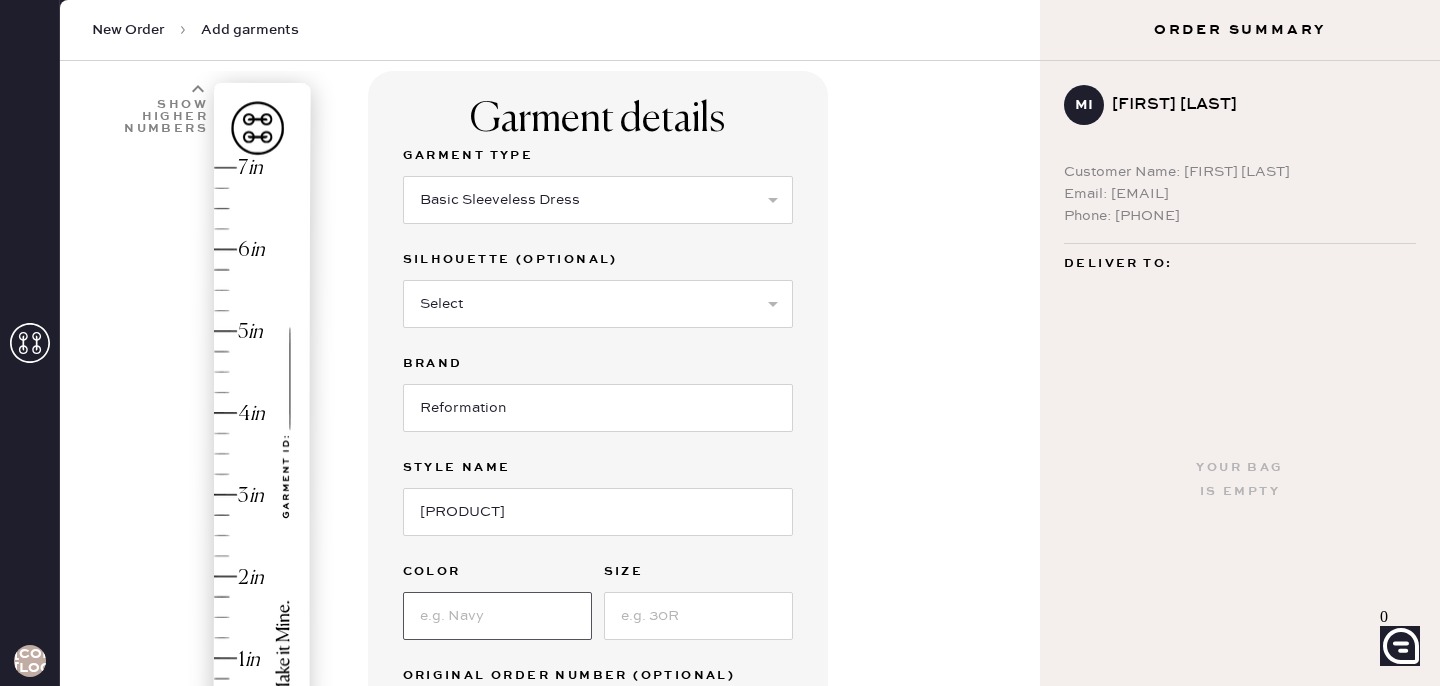 click on "Garment Type Select Basic Skirt Jeans Leggings Pants Shorts Basic Sleeved Dress Basic Sleeveless Dress Basic Strap Dress Strap Jumpsuit Button Down Top Sleeved Top Sleeveless Top Silhouette (optional) Select Maxi Dress Midi Dress Mini Dress Other Brand Reformation Style name Jessi Linen Dress Color Size Original Order Number (Optional)" at bounding box center (598, 444) 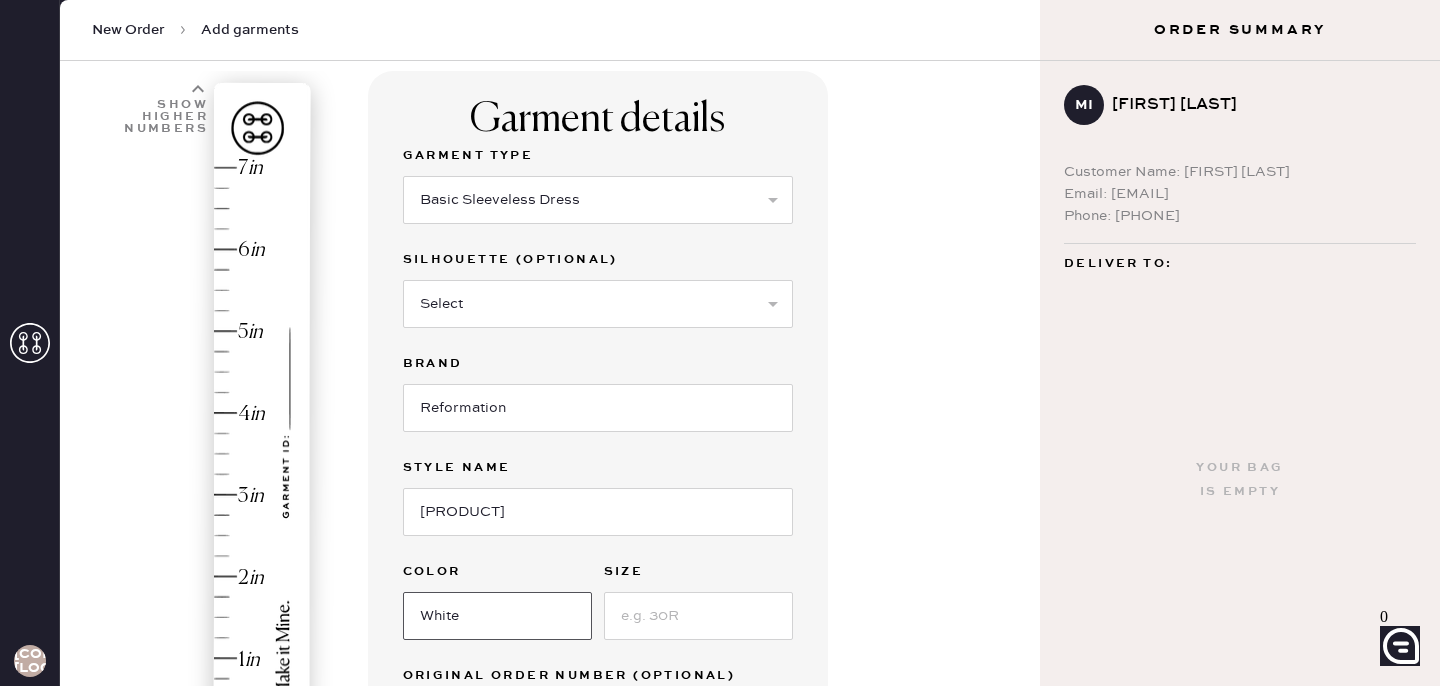 type on "White" 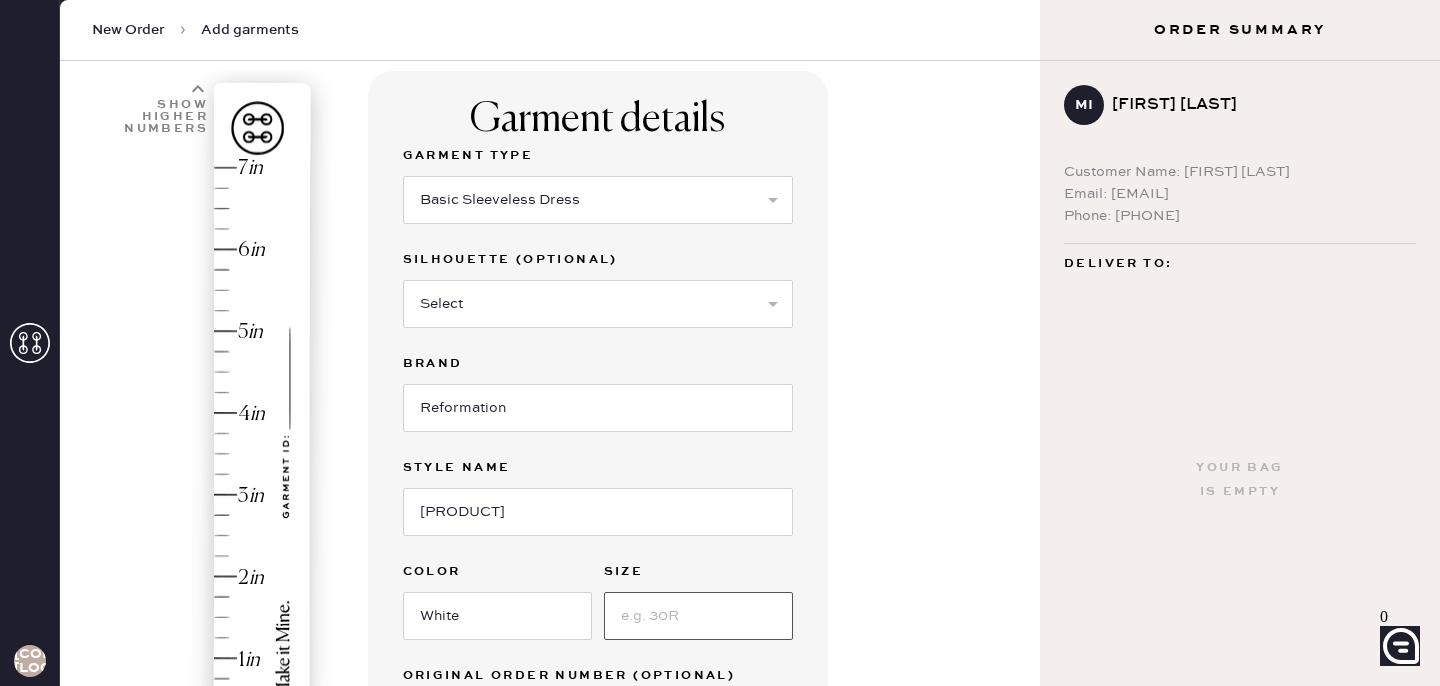 click at bounding box center (698, 616) 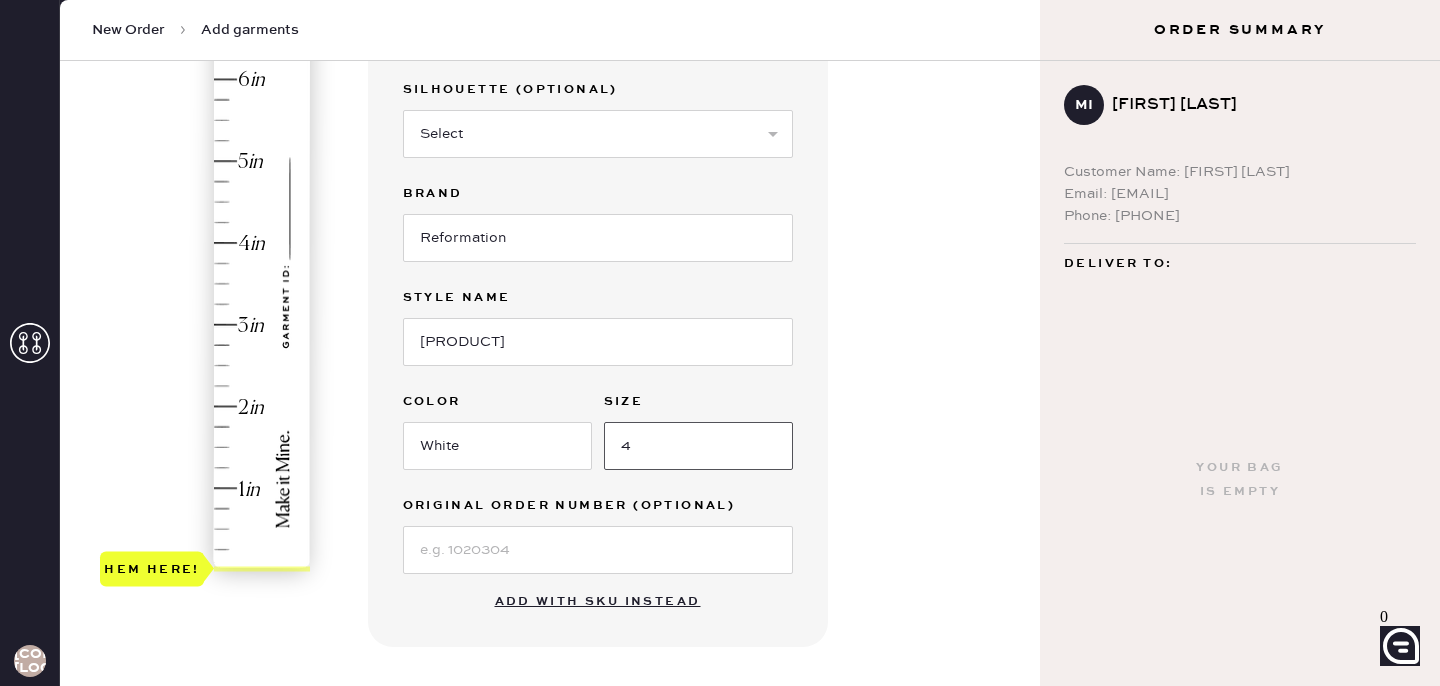 scroll, scrollTop: 301, scrollLeft: 0, axis: vertical 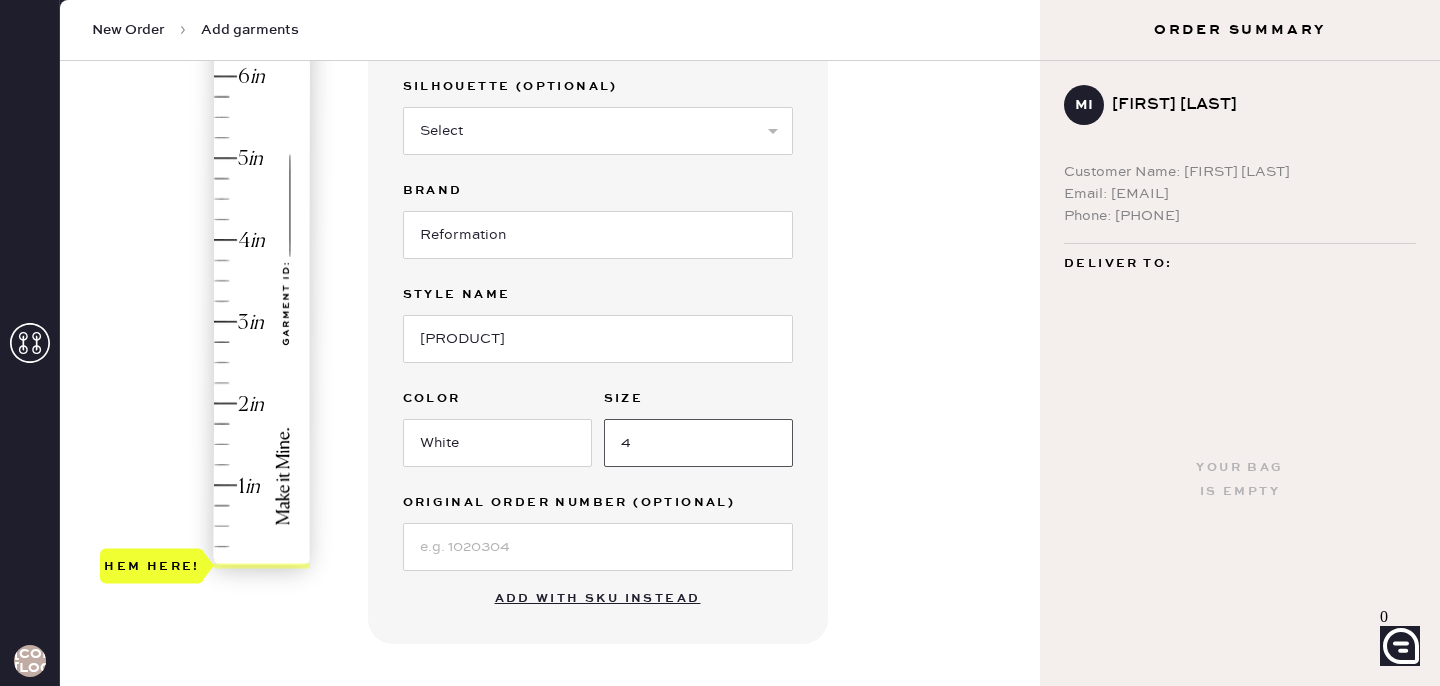 type on "4" 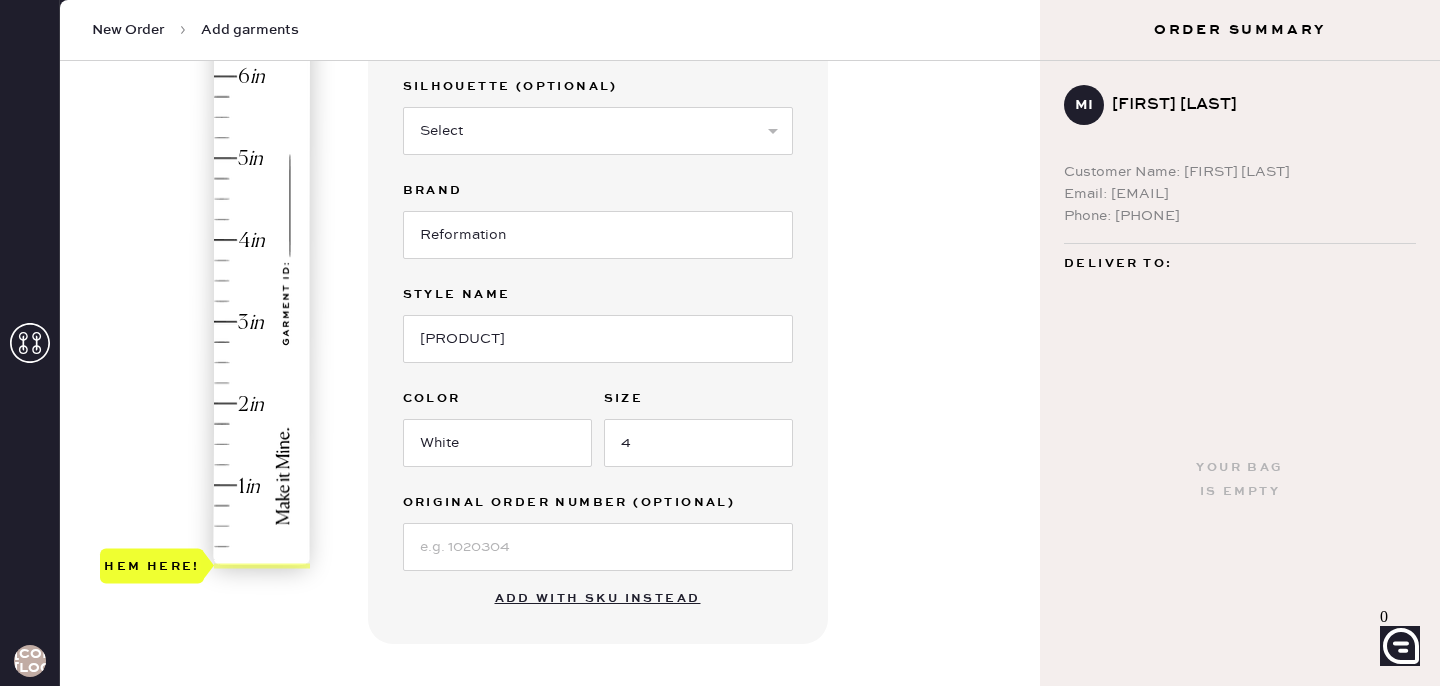 click on "1 in 2 in 3 in 4 in 5 in 6 in 7 in Show higher numbers Show lower numbers Hem here! Garment details Garment Type Select Basic Skirt Jeans Leggings Pants Shorts Basic Sleeved Dress Basic Sleeveless Dress Basic Strap Dress Strap Jumpsuit Button Down Top Sleeved Top Sleeveless Top Silhouette (optional) Select Maxi Dress Midi Dress Mini Dress Other Brand Reformation Style name Jessi Linen Dress Color White Size 4 Original Order Number (Optional) Add with SKU instead New Pattern Pattern Name : reformation_basic_sleeveless_dress 1 in 2 in 3 in 4 in Show higher numbers Show lower numbers Hem here! Hem (autofills) Drag the yellow ‘HEM HERE’ marker to adjust. Not working? Add manually. Add to bag Add repair add monogram" at bounding box center (550, 466) 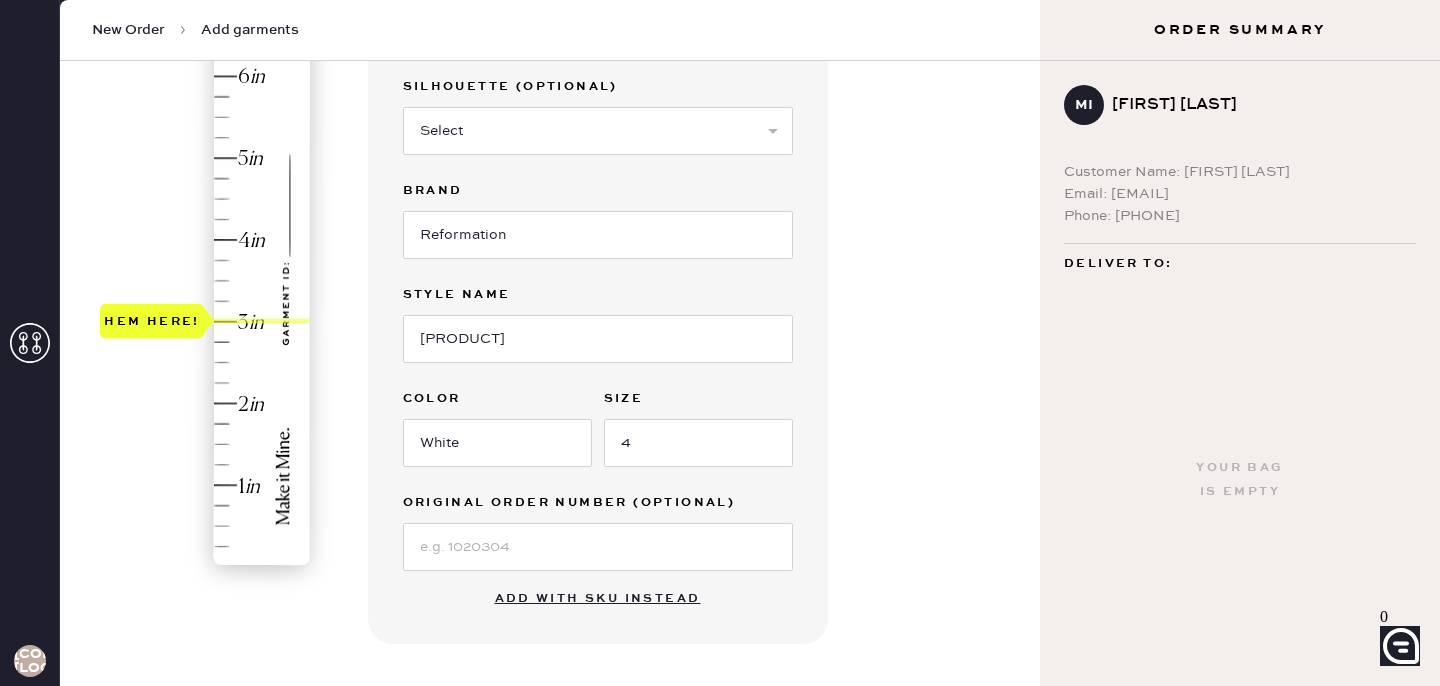 click on "Hem here!" at bounding box center [206, 281] 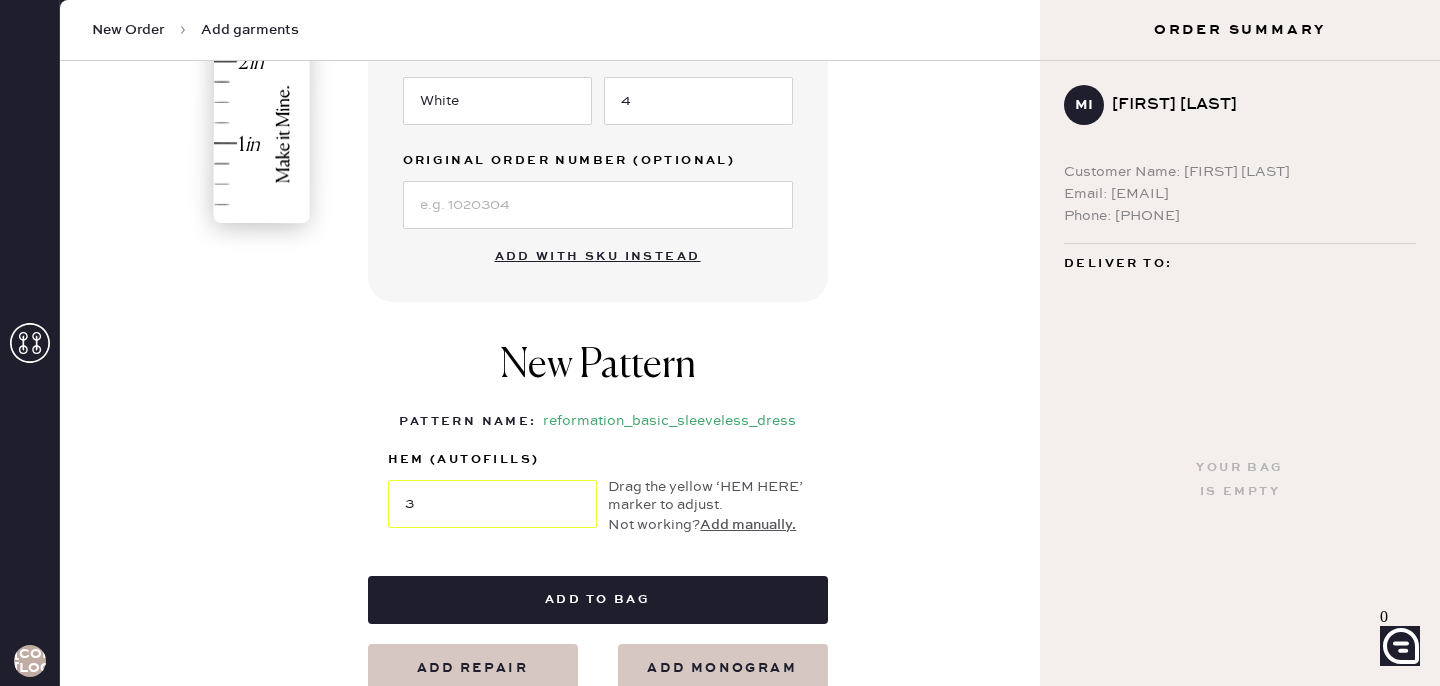 scroll, scrollTop: 652, scrollLeft: 0, axis: vertical 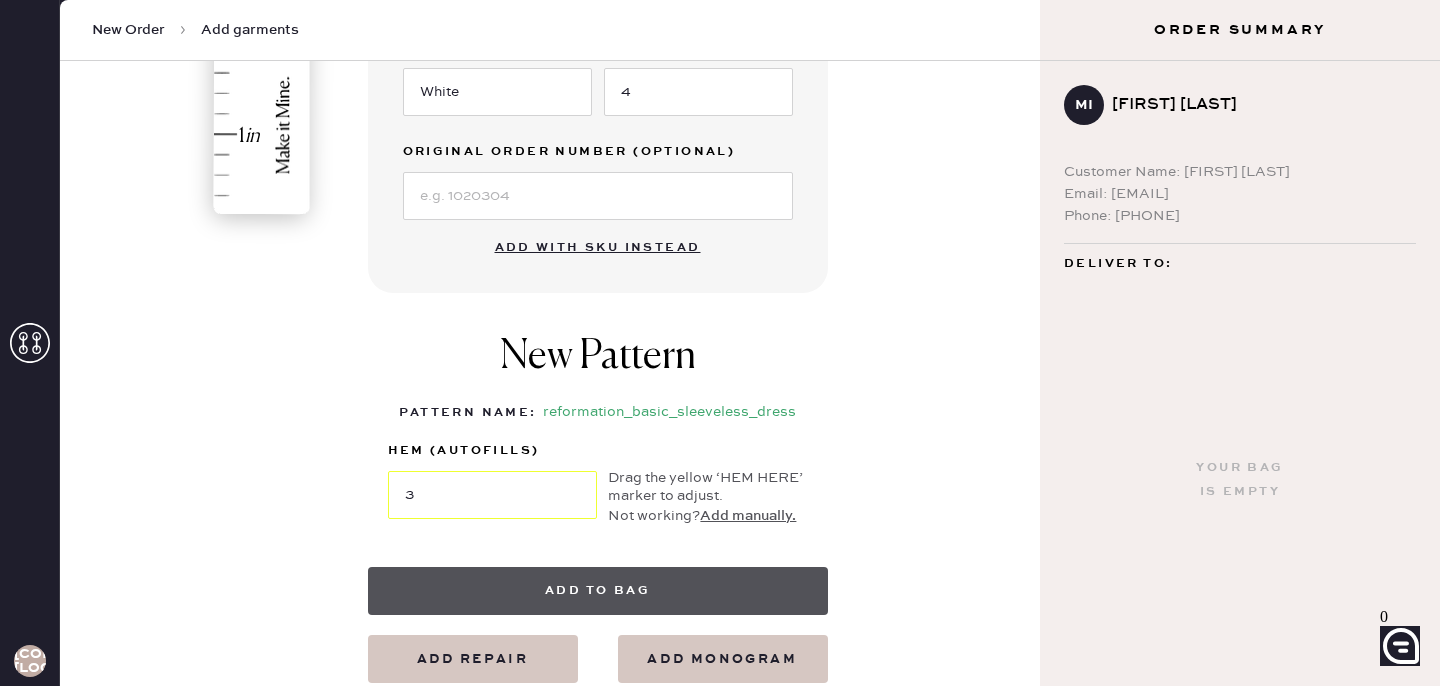 click on "Add to bag" at bounding box center (598, 591) 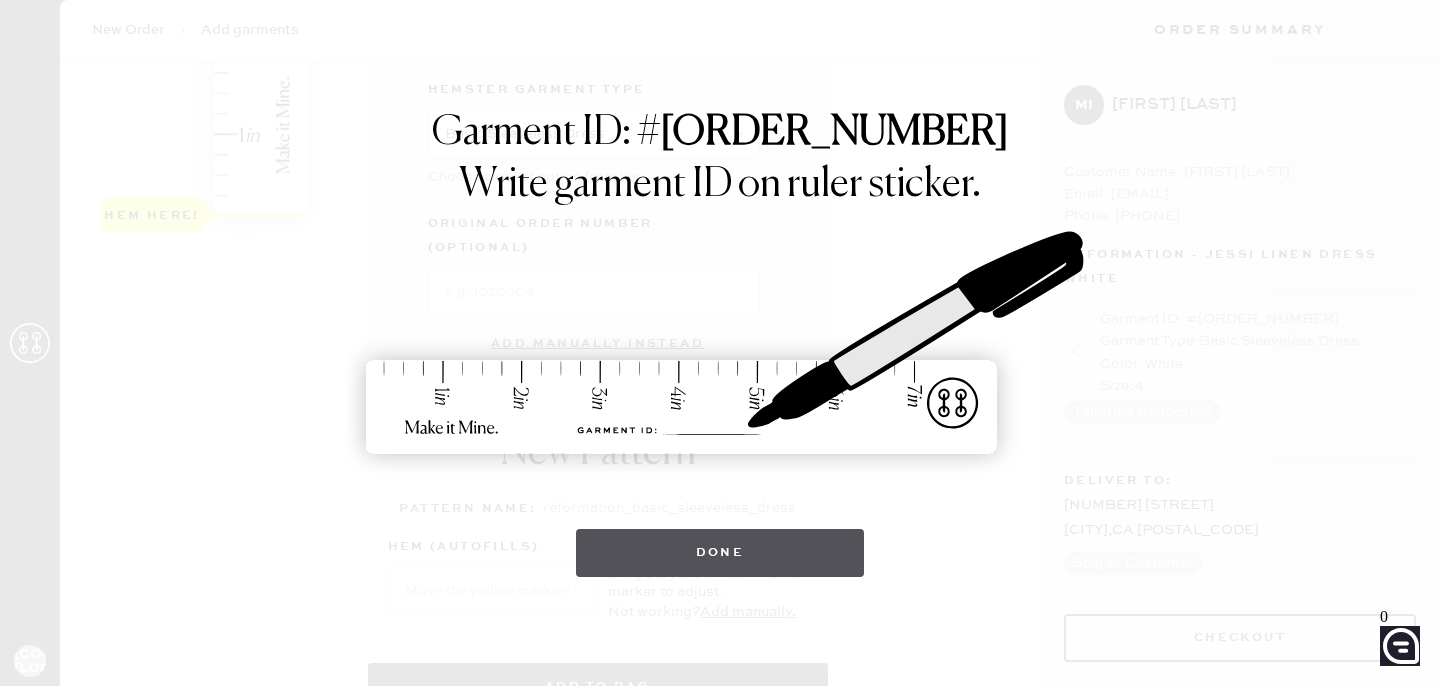 click on "Done" at bounding box center [720, 553] 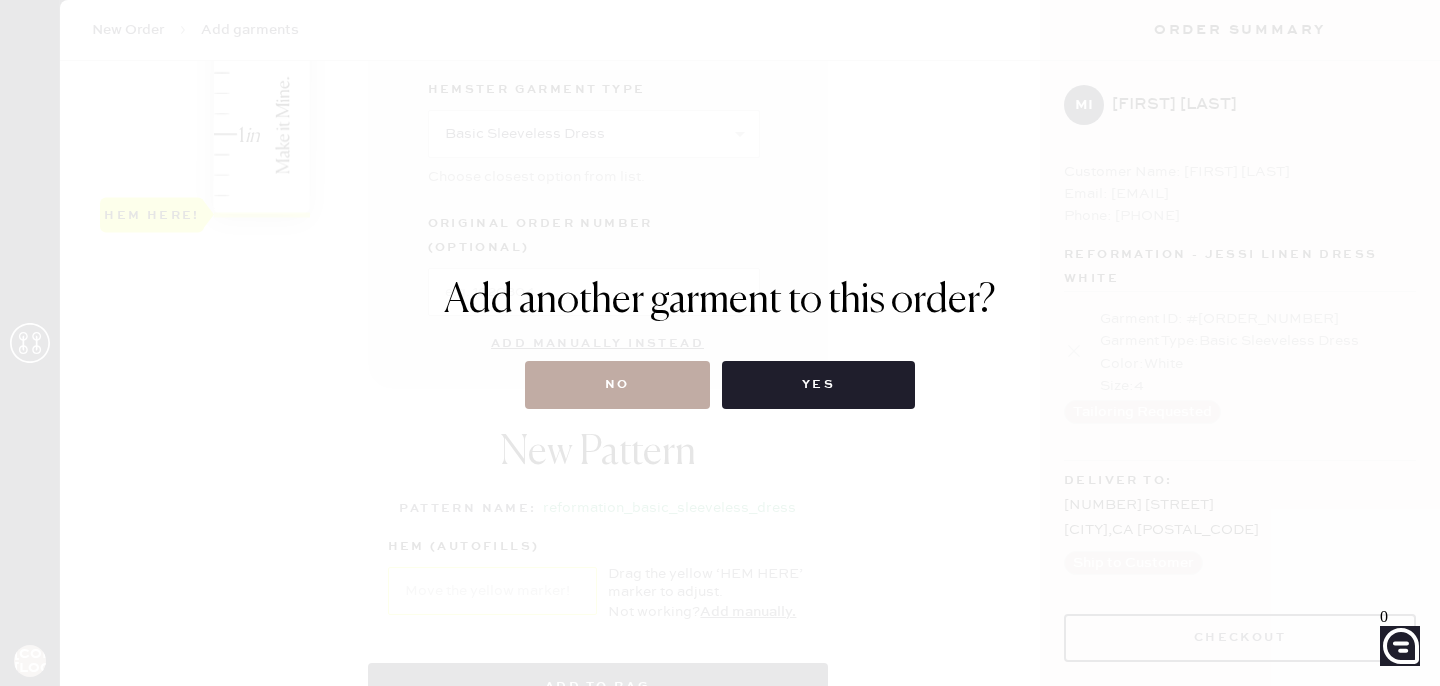 click on "No" at bounding box center (617, 385) 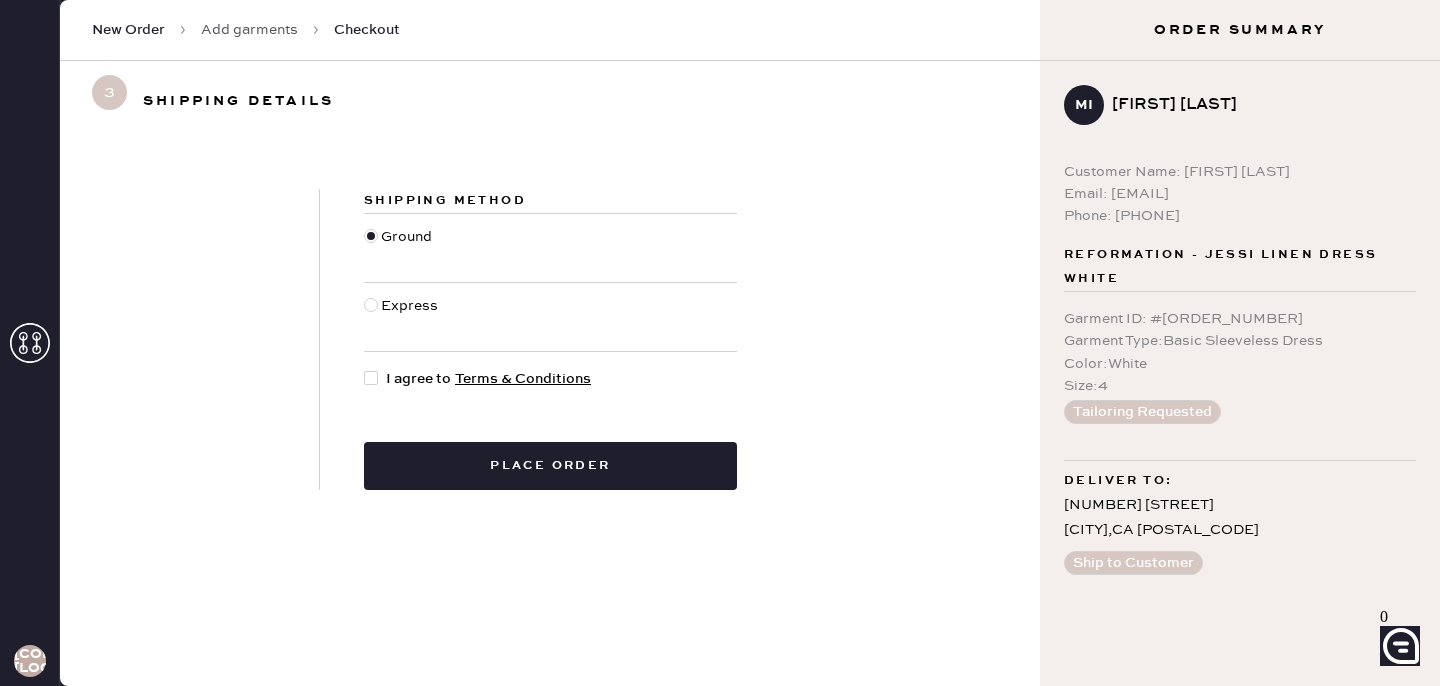 click at bounding box center (371, 378) 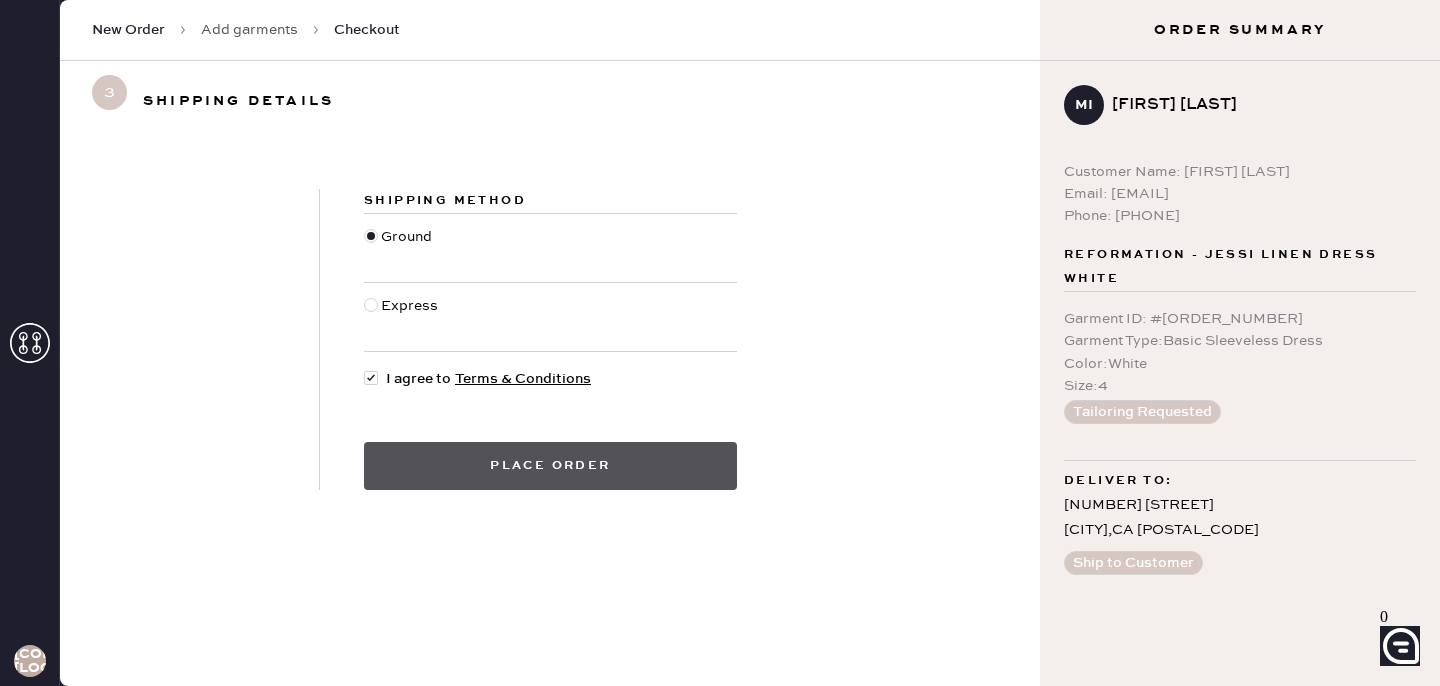 click on "Place order" at bounding box center (550, 466) 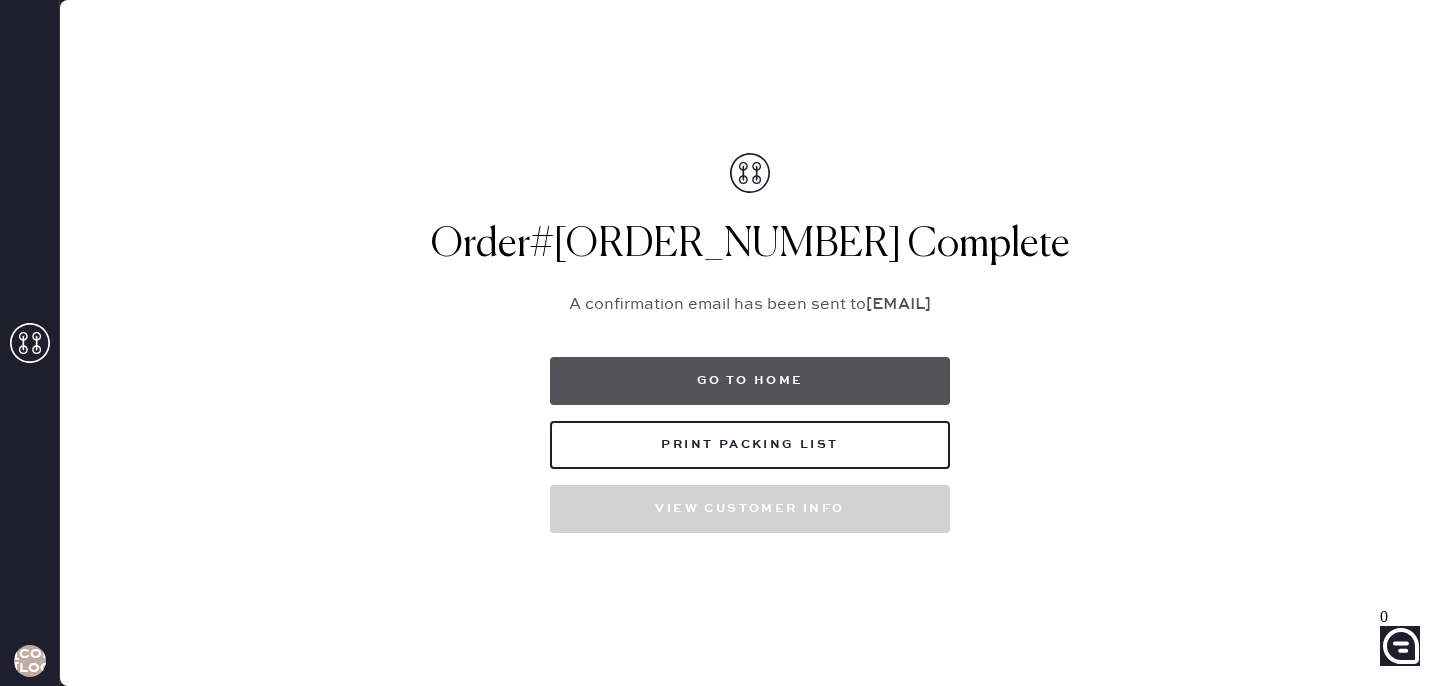 click on "Go to home" at bounding box center (750, 381) 